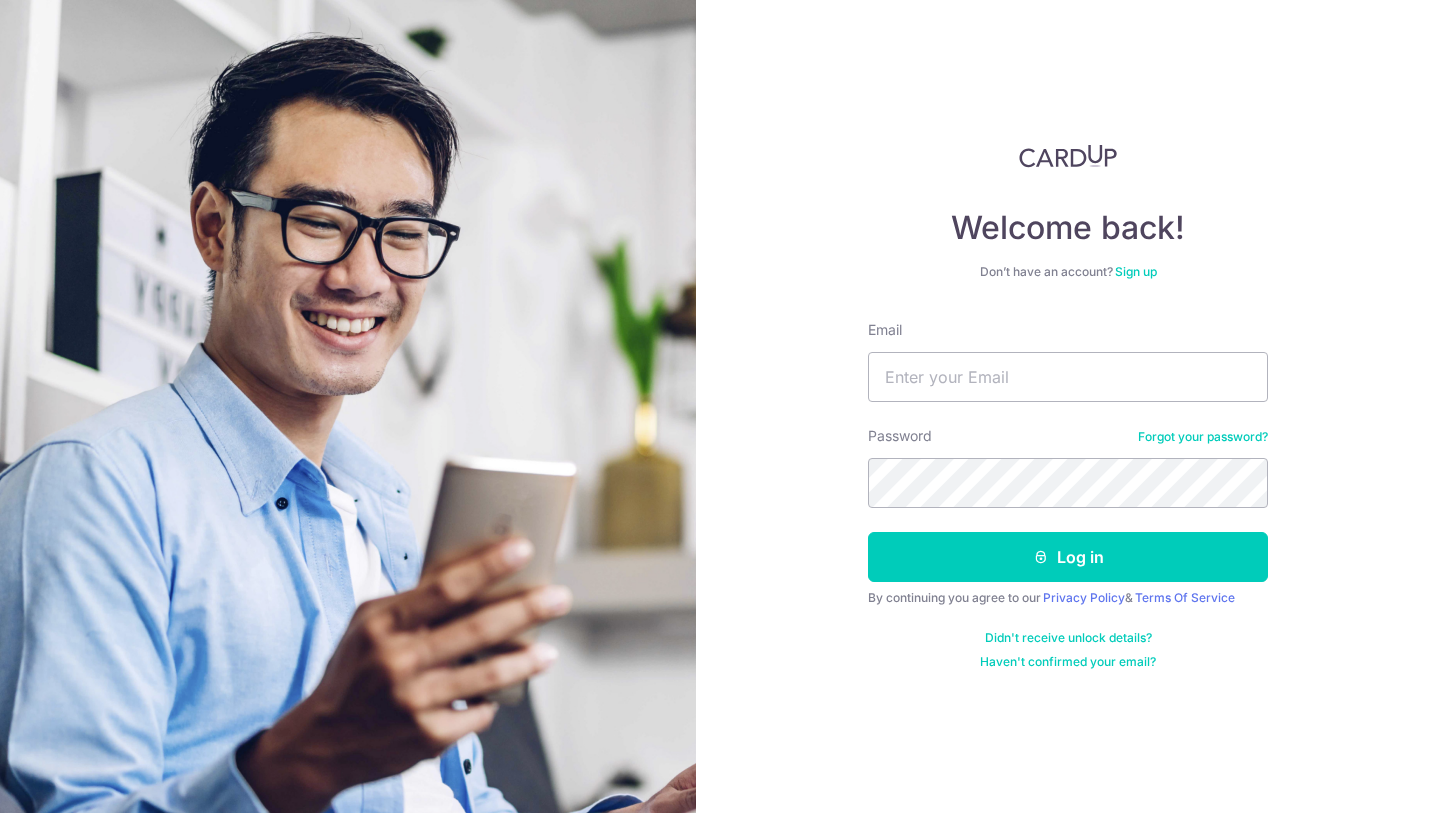 scroll, scrollTop: 0, scrollLeft: 0, axis: both 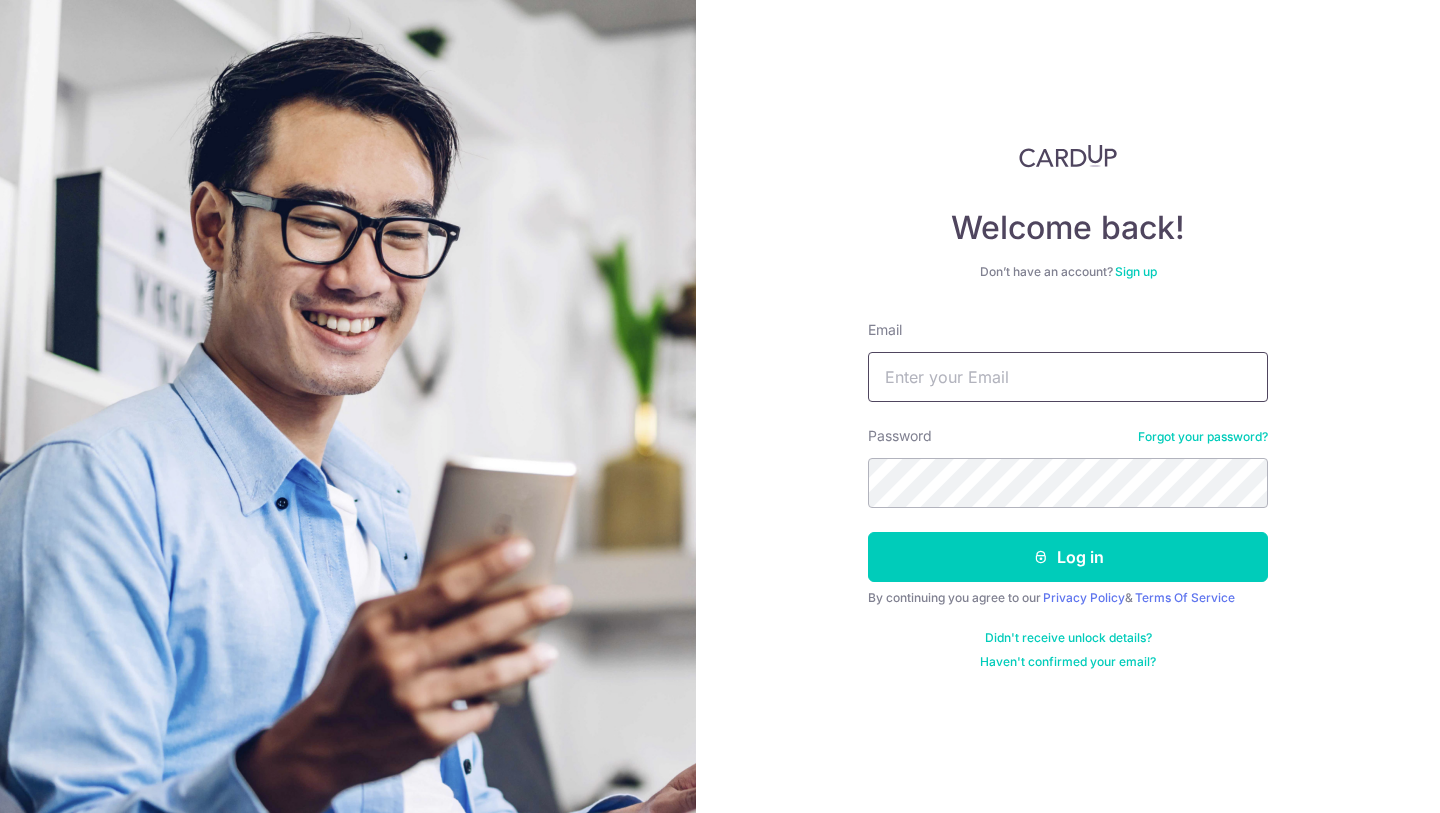 click on "Email" at bounding box center (1068, 377) 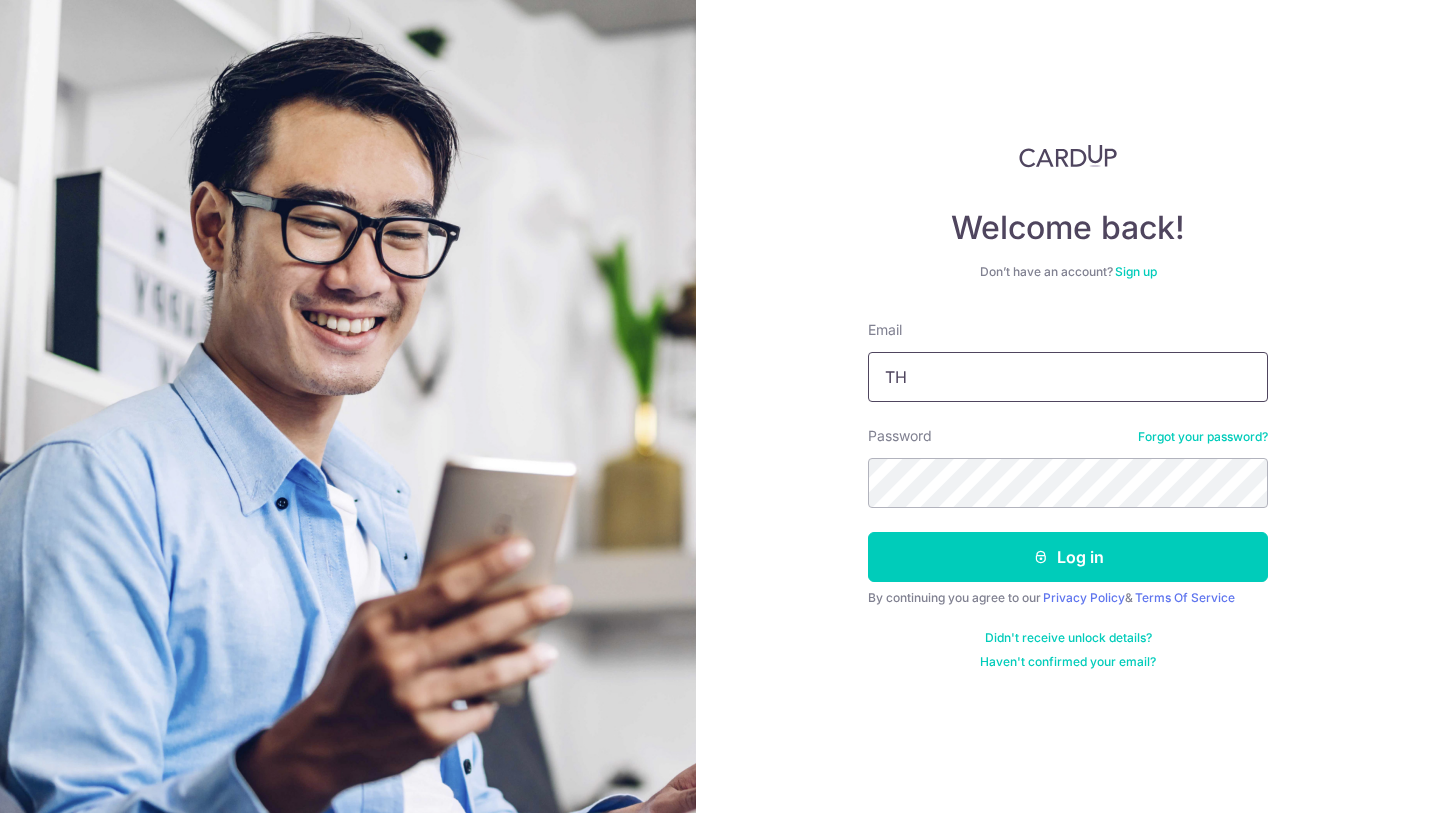 type on "T" 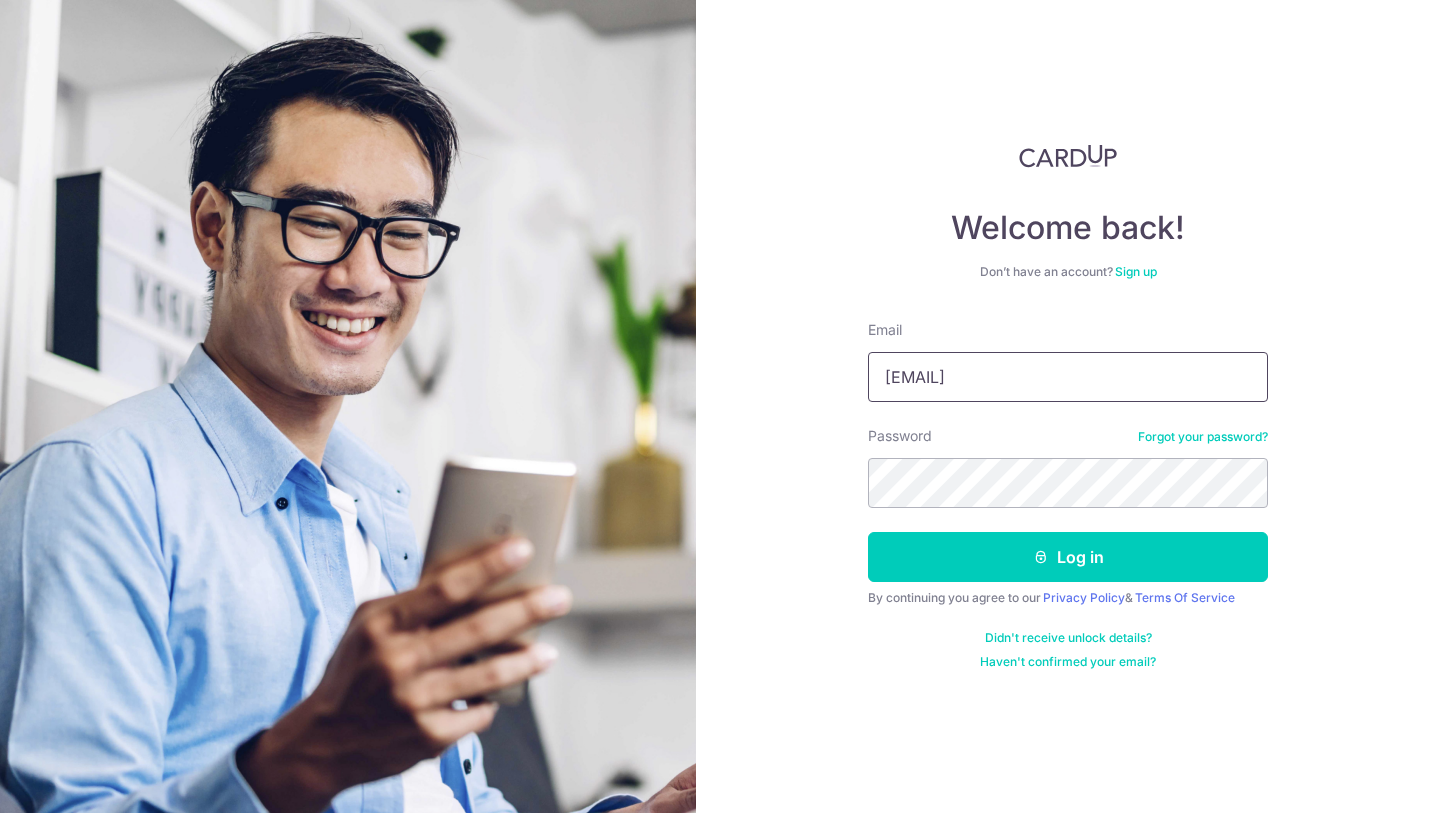 type on "[EMAIL]" 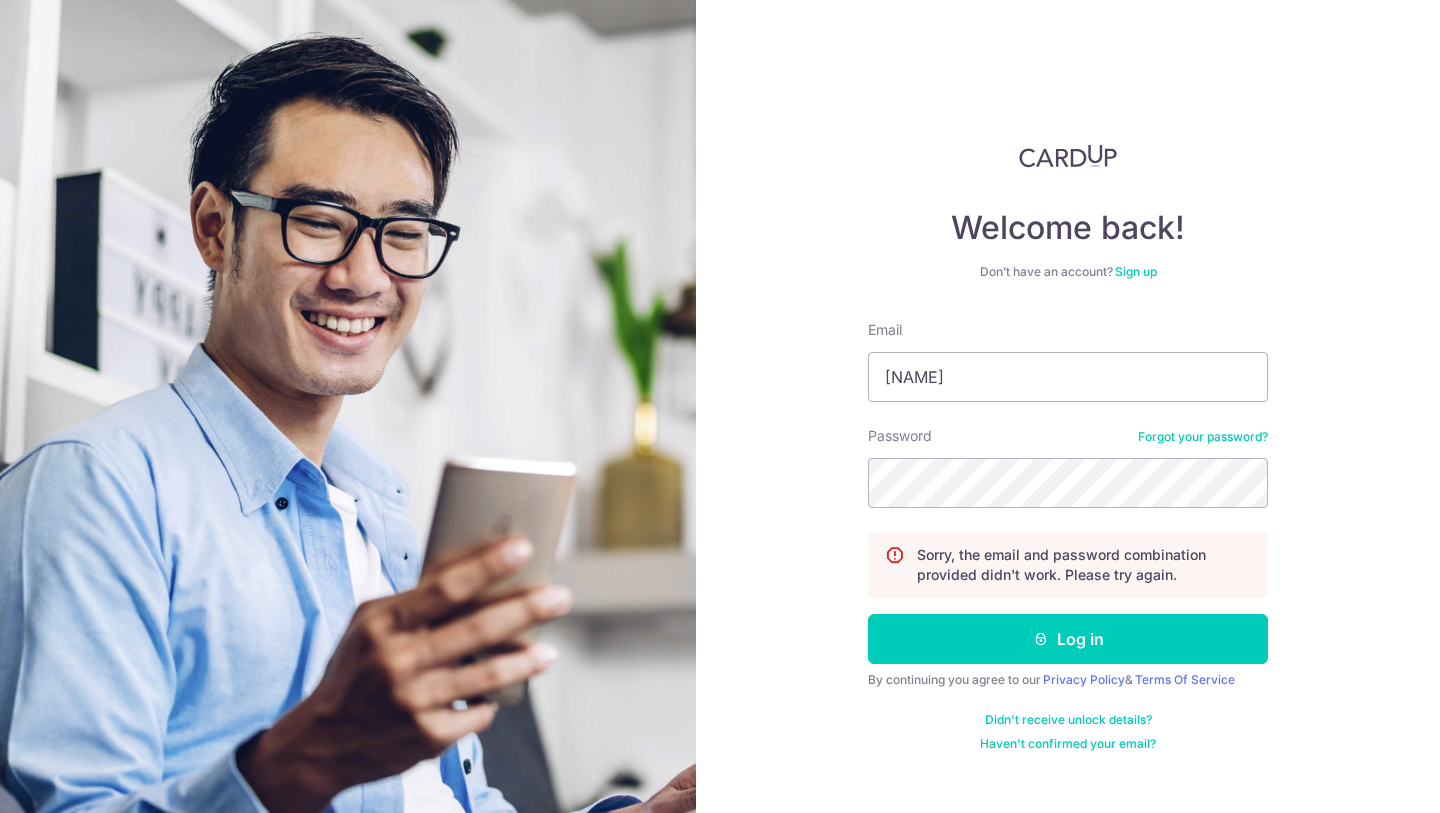 scroll, scrollTop: 0, scrollLeft: 0, axis: both 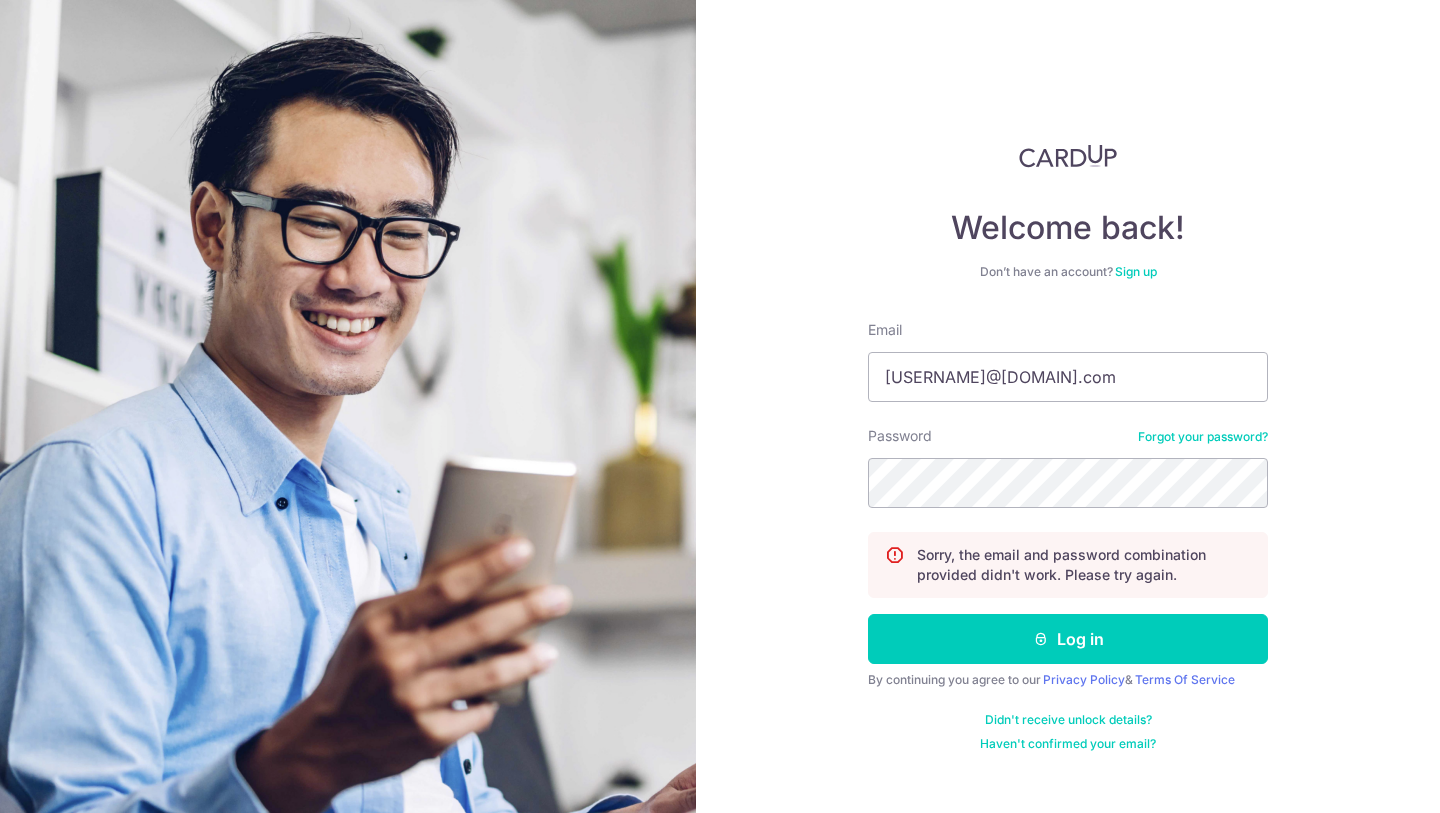 type on "[EMAIL]" 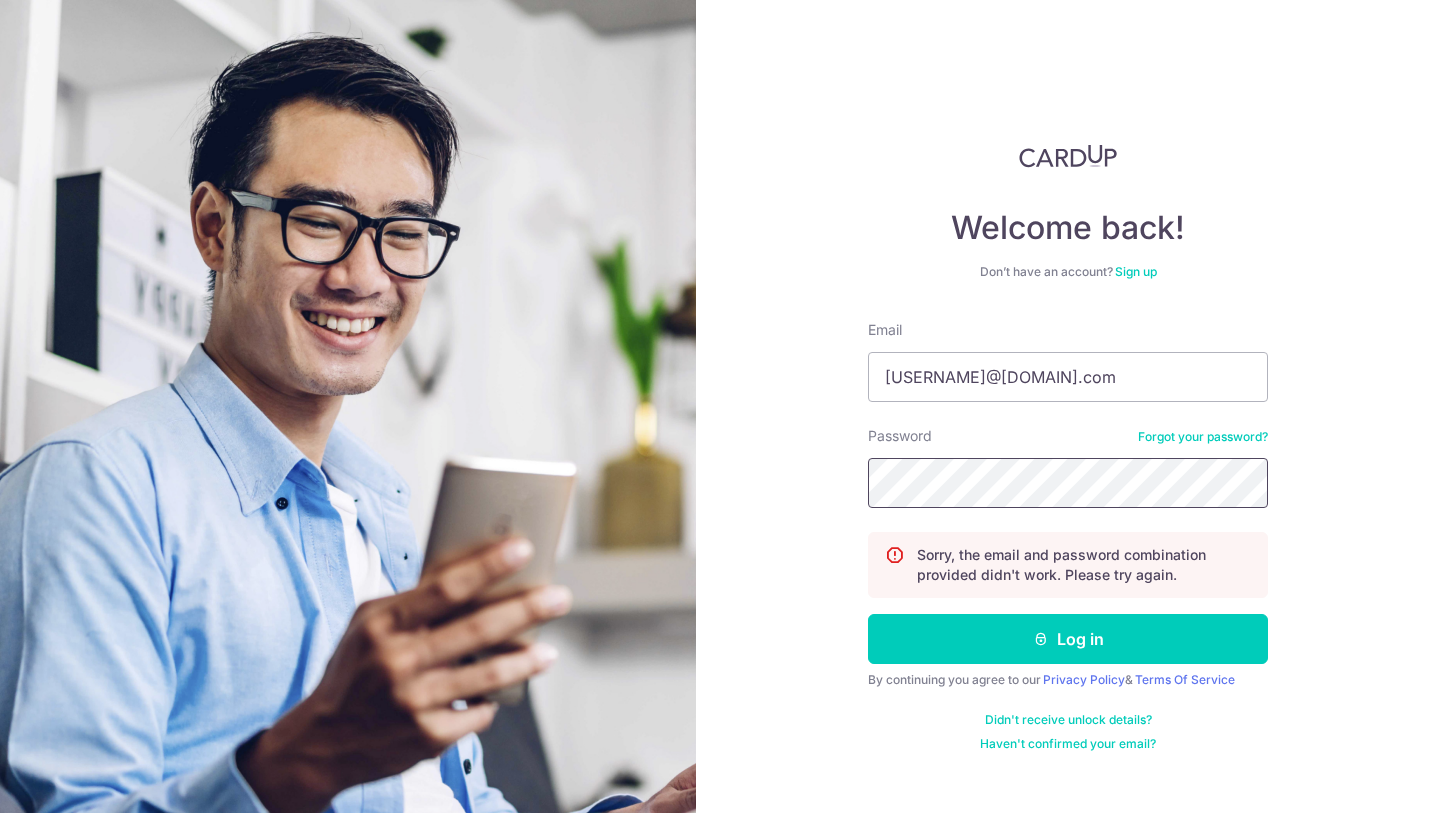 click on "Log in" at bounding box center (1068, 639) 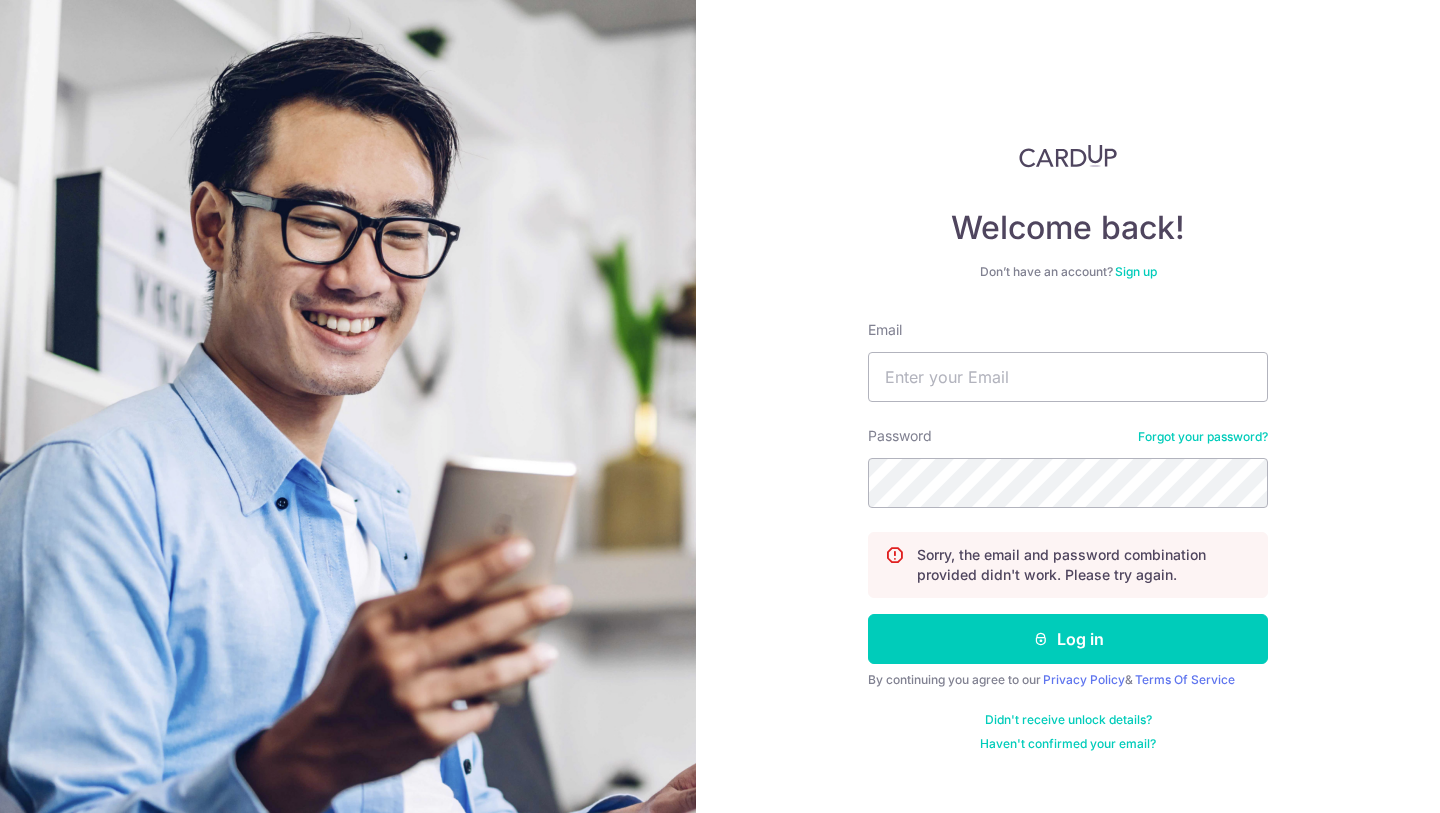 scroll, scrollTop: 0, scrollLeft: 0, axis: both 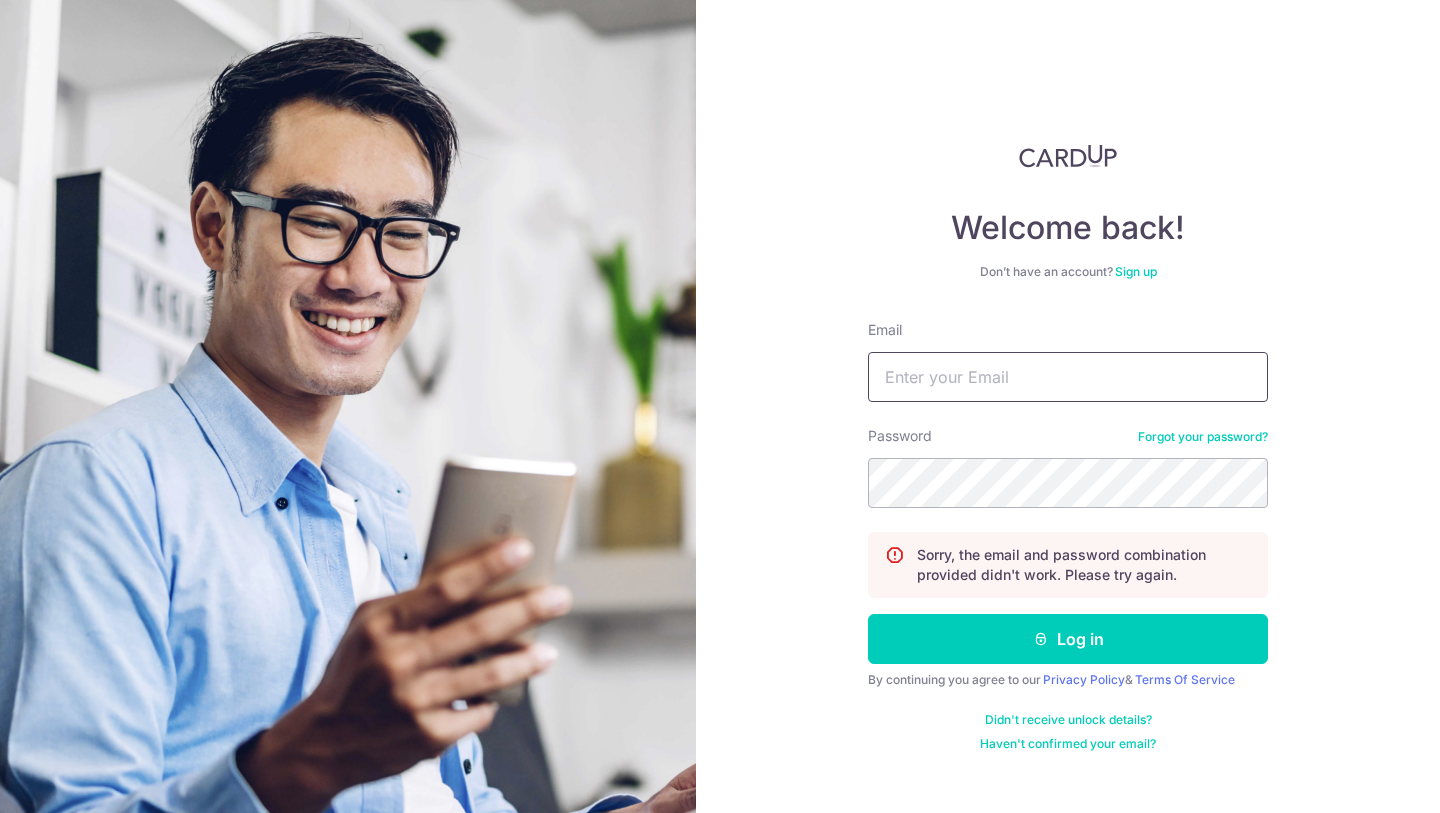 click on "Email" at bounding box center (1068, 377) 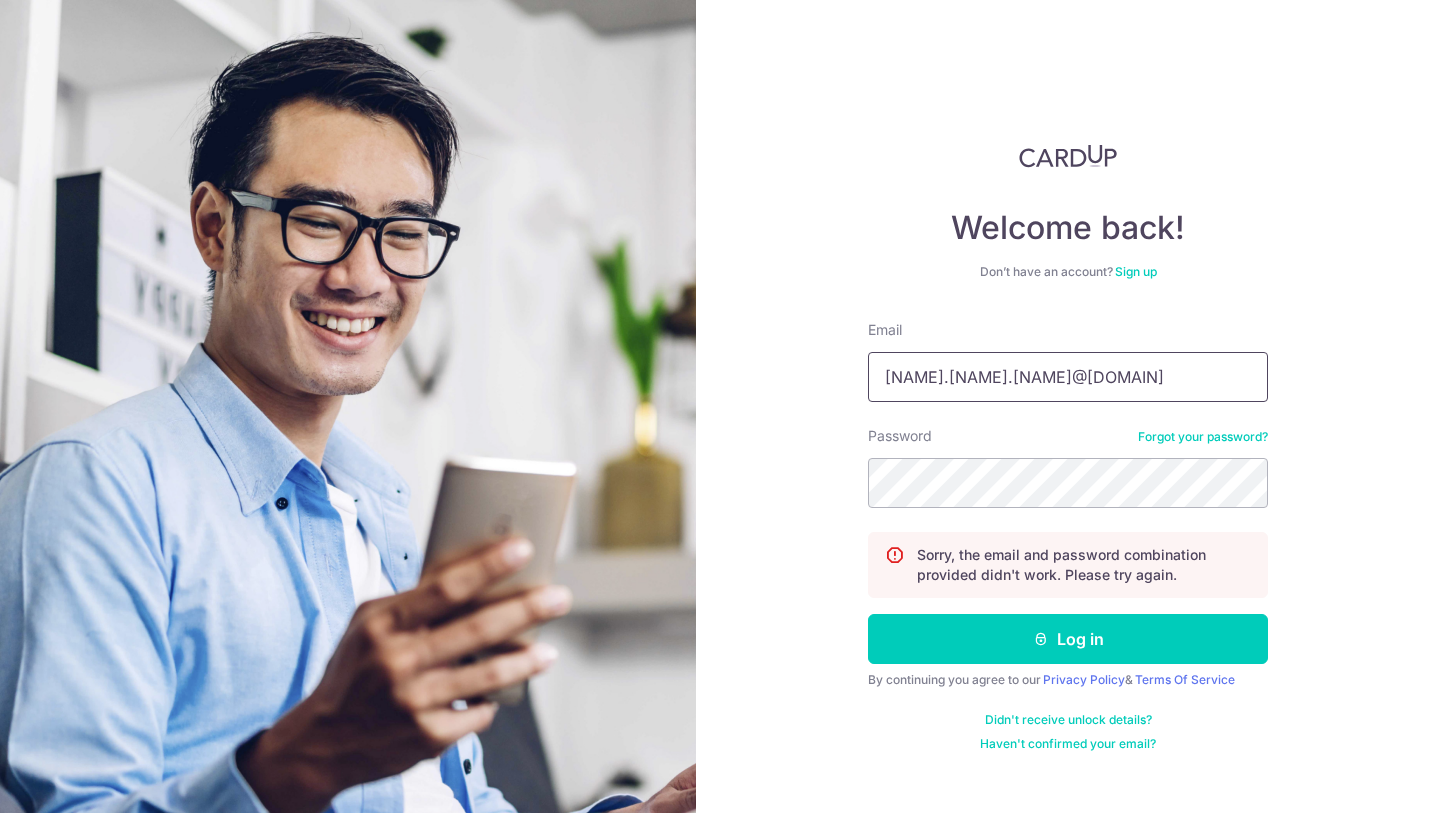 type on "[EMAIL]" 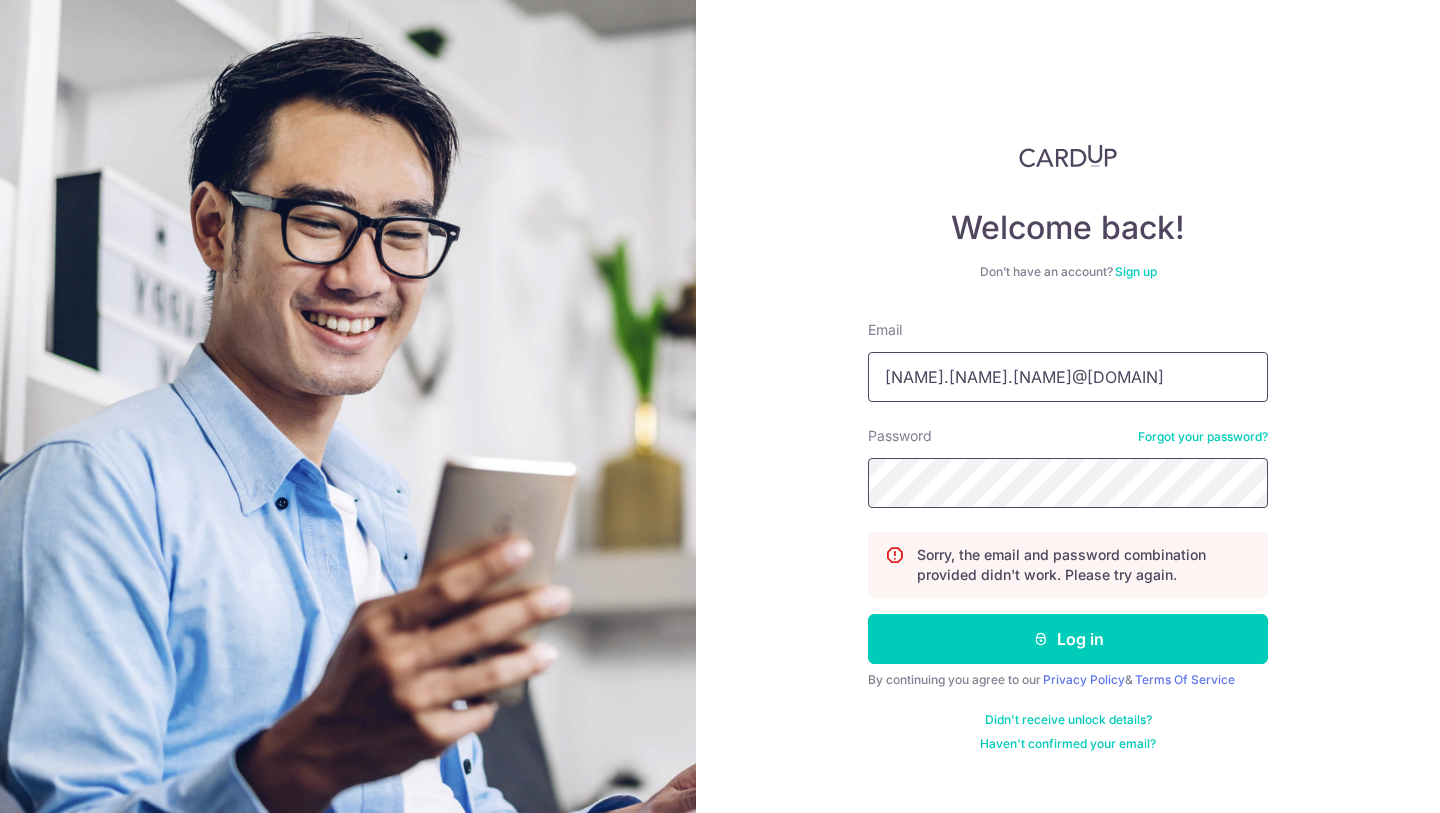 click on "Log in" at bounding box center (1068, 639) 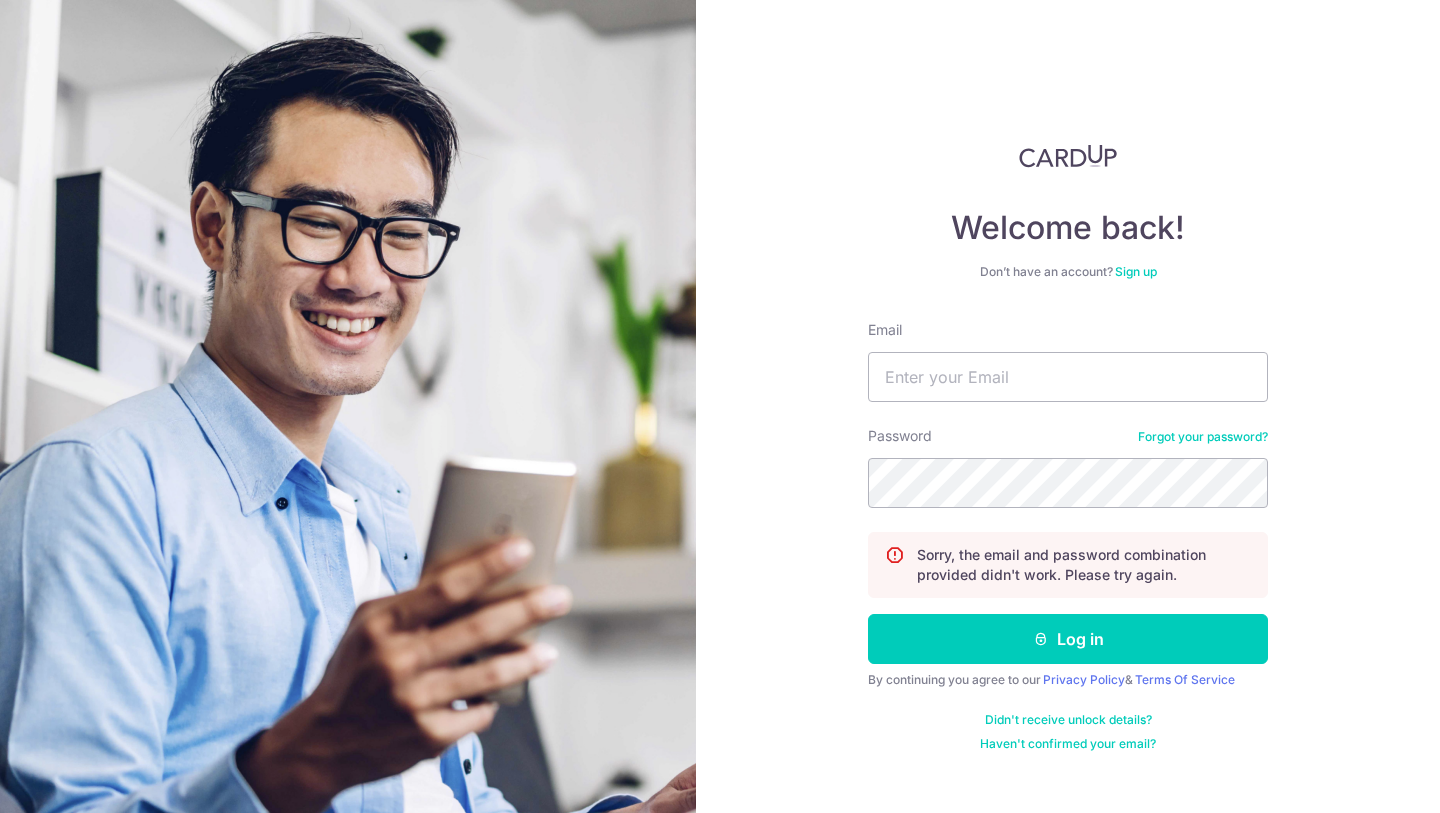 scroll, scrollTop: 0, scrollLeft: 0, axis: both 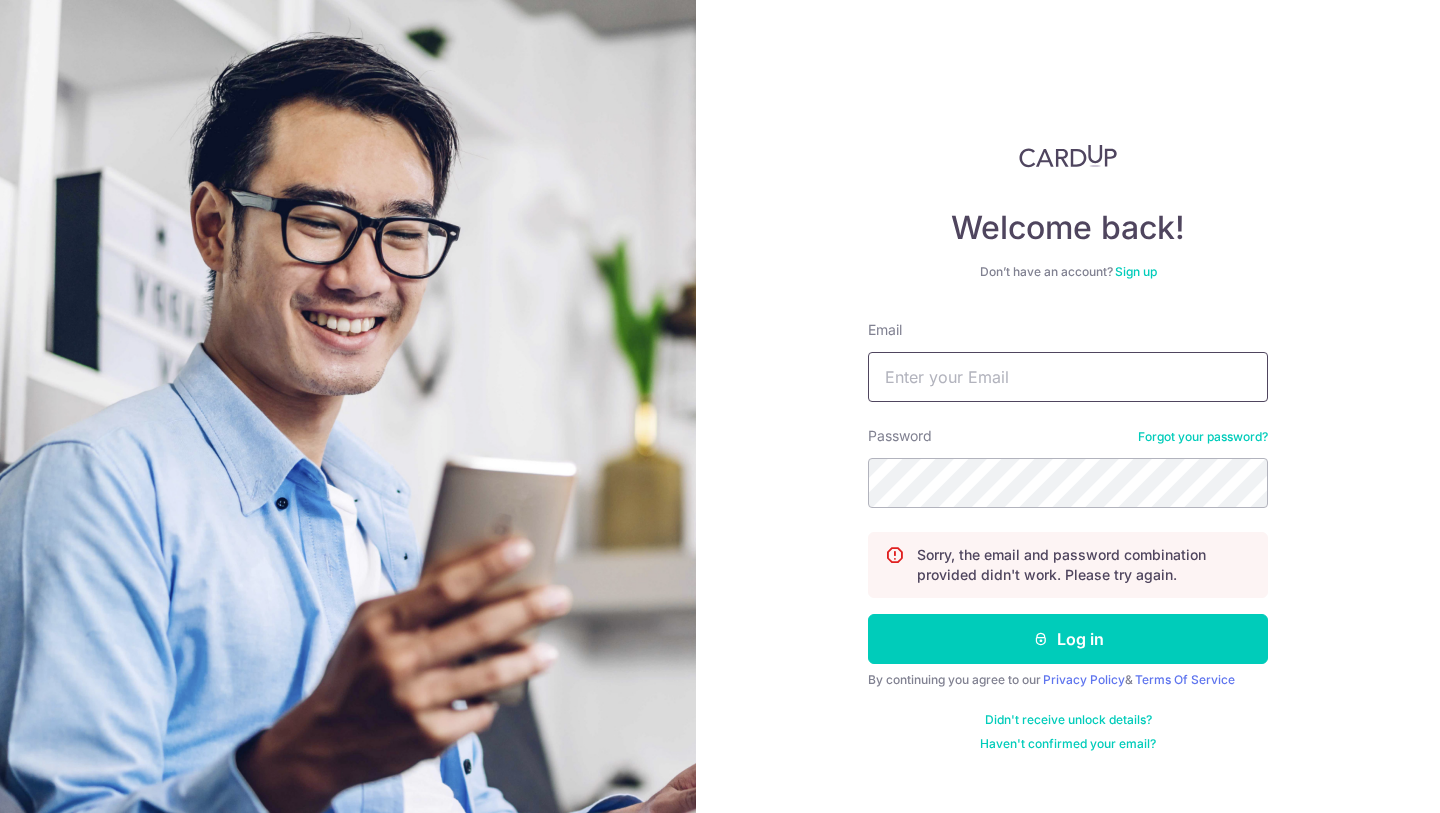 click on "Email" at bounding box center [1068, 377] 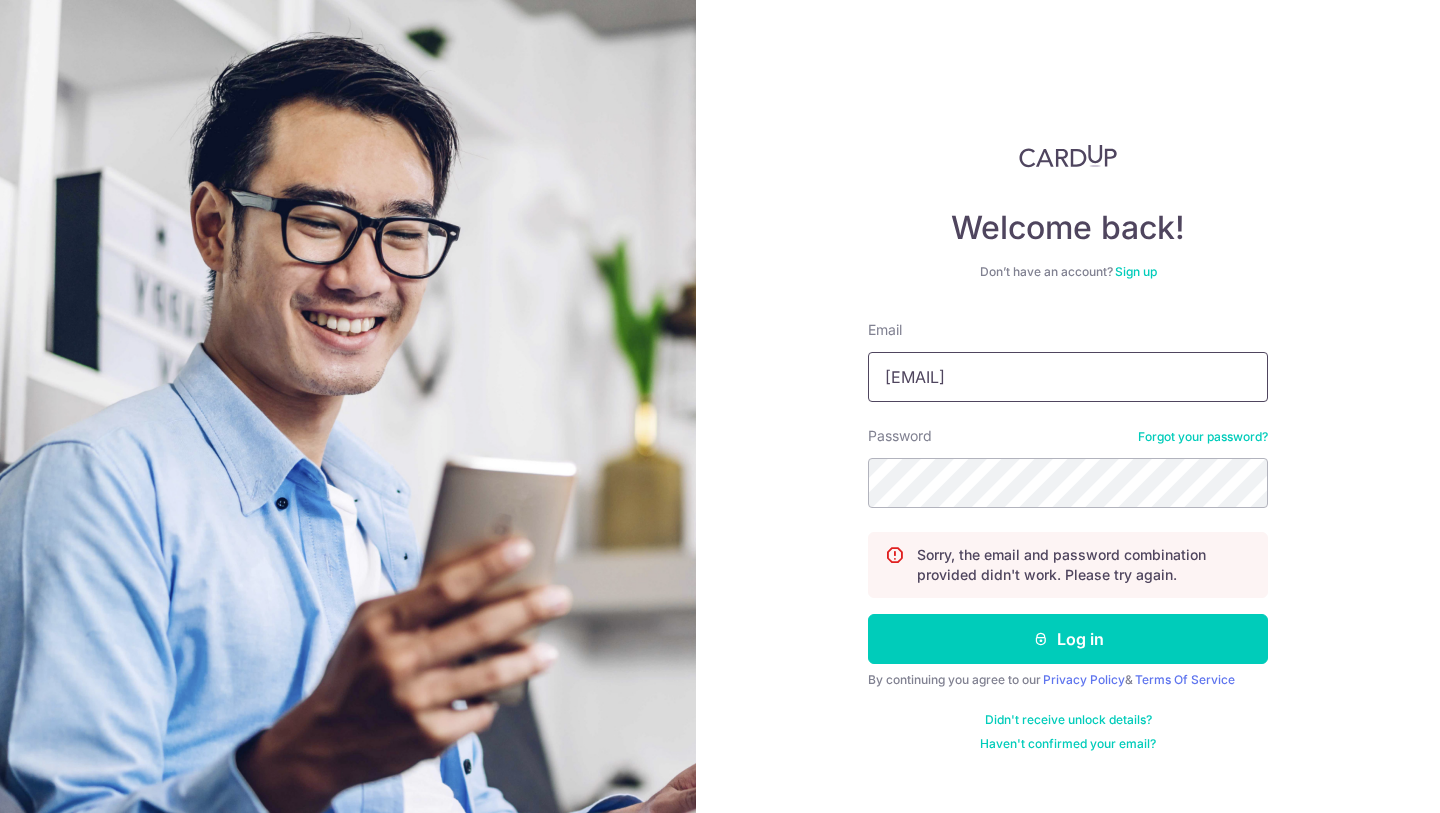 type on "[EMAIL]" 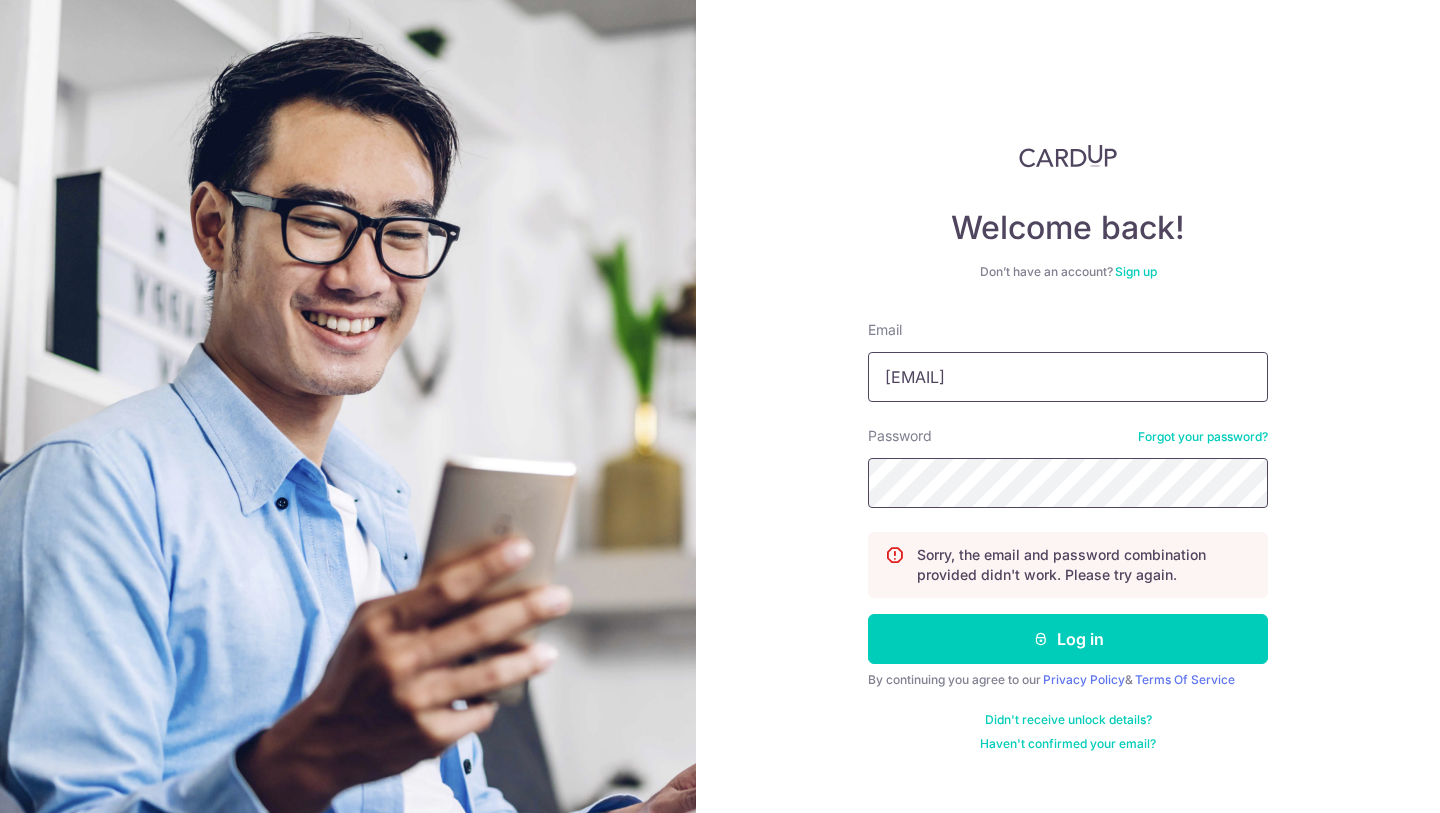 click on "Log in" at bounding box center (1068, 639) 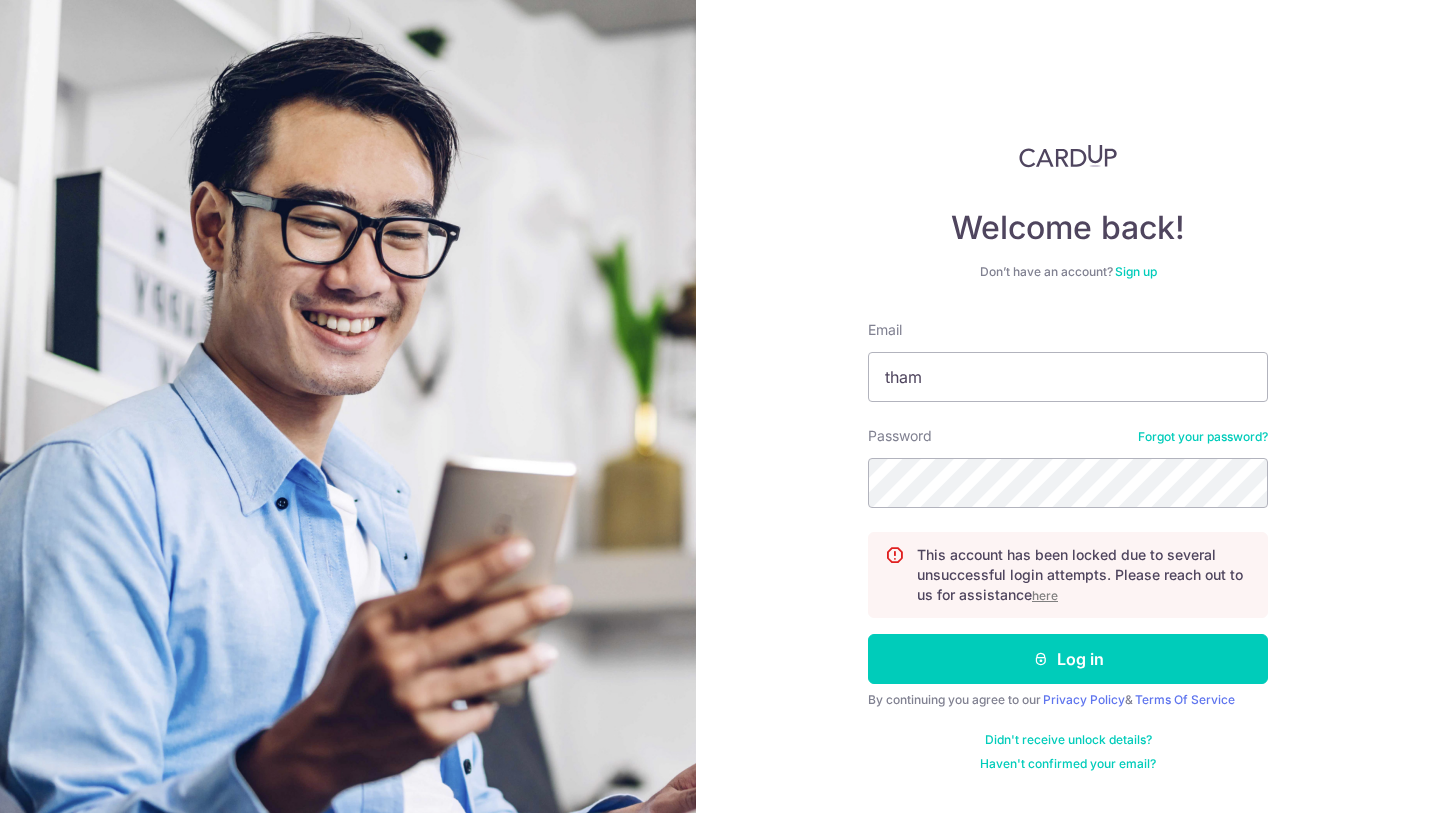 scroll, scrollTop: 0, scrollLeft: 0, axis: both 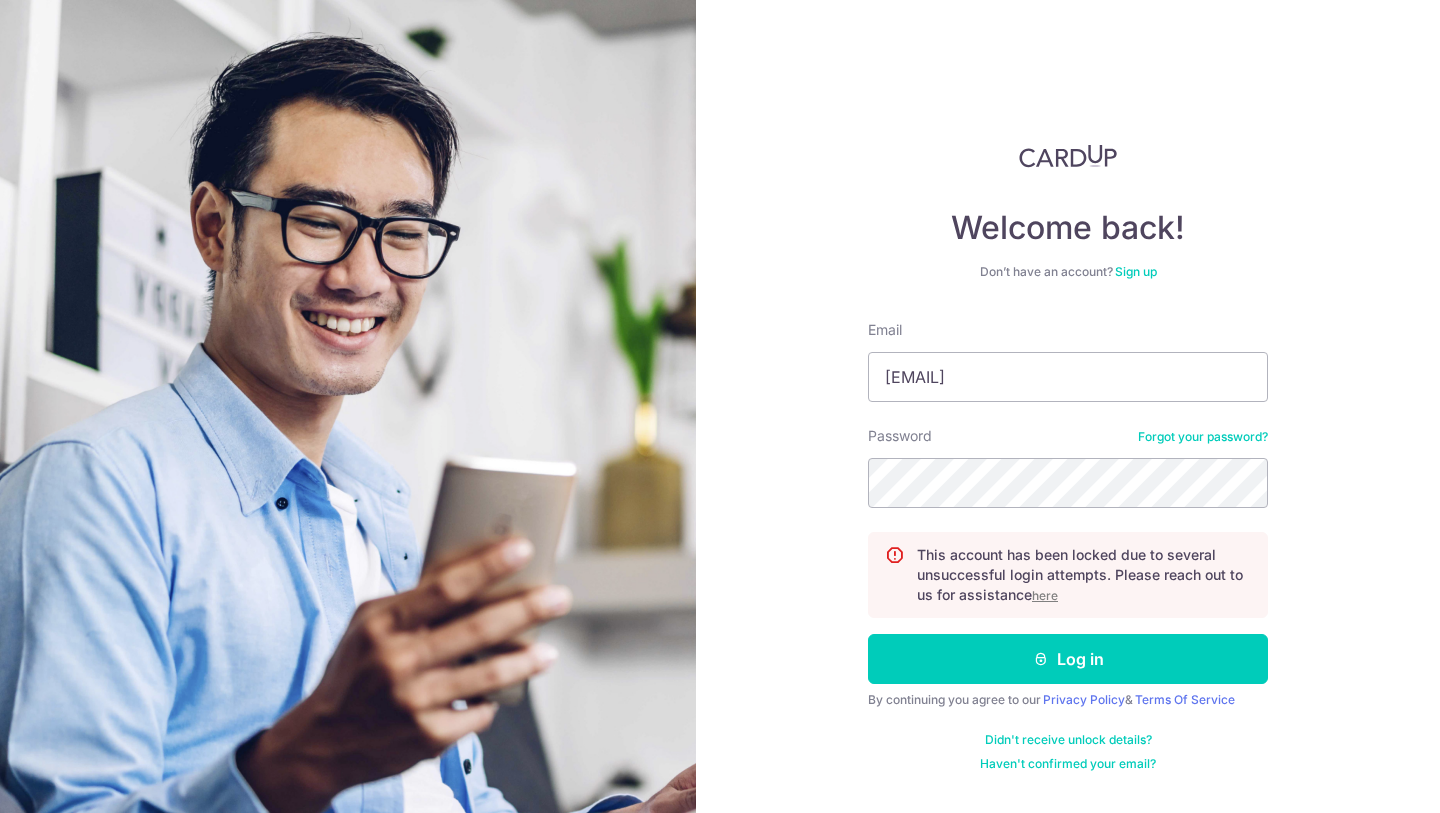 type on "tham.yong.qi@gmail.com" 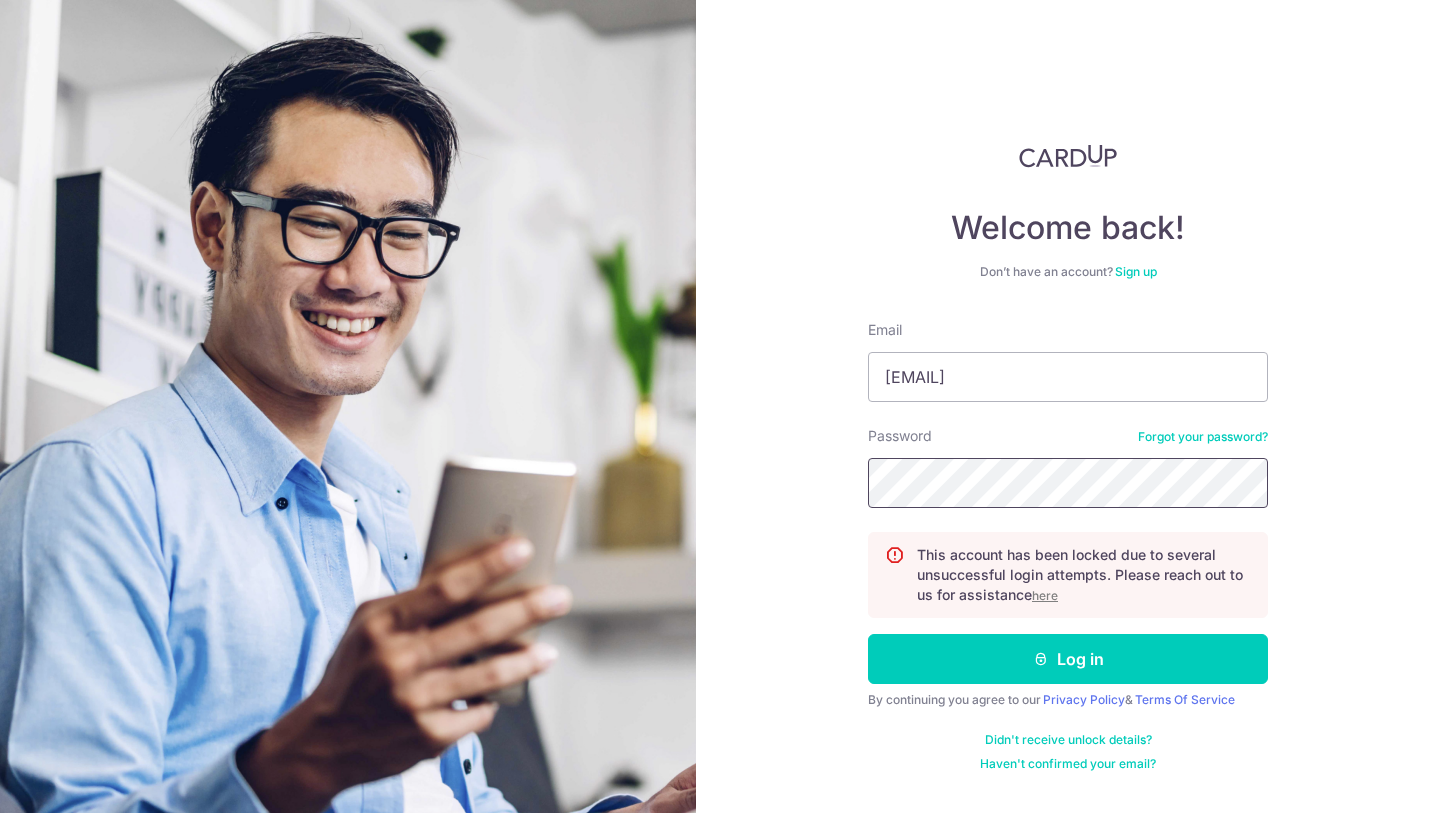 click on "Log in" at bounding box center [1068, 659] 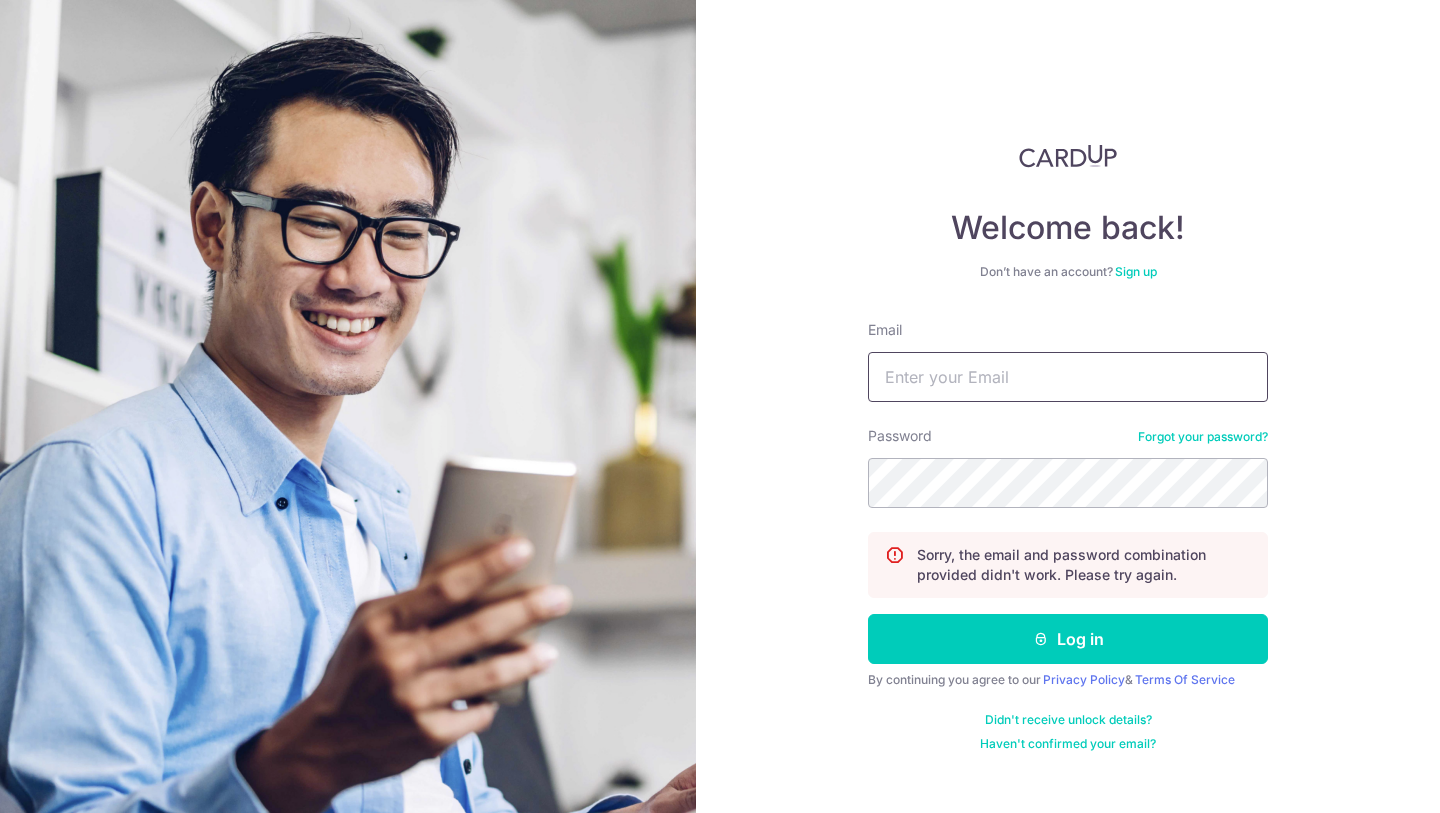 scroll, scrollTop: 0, scrollLeft: 0, axis: both 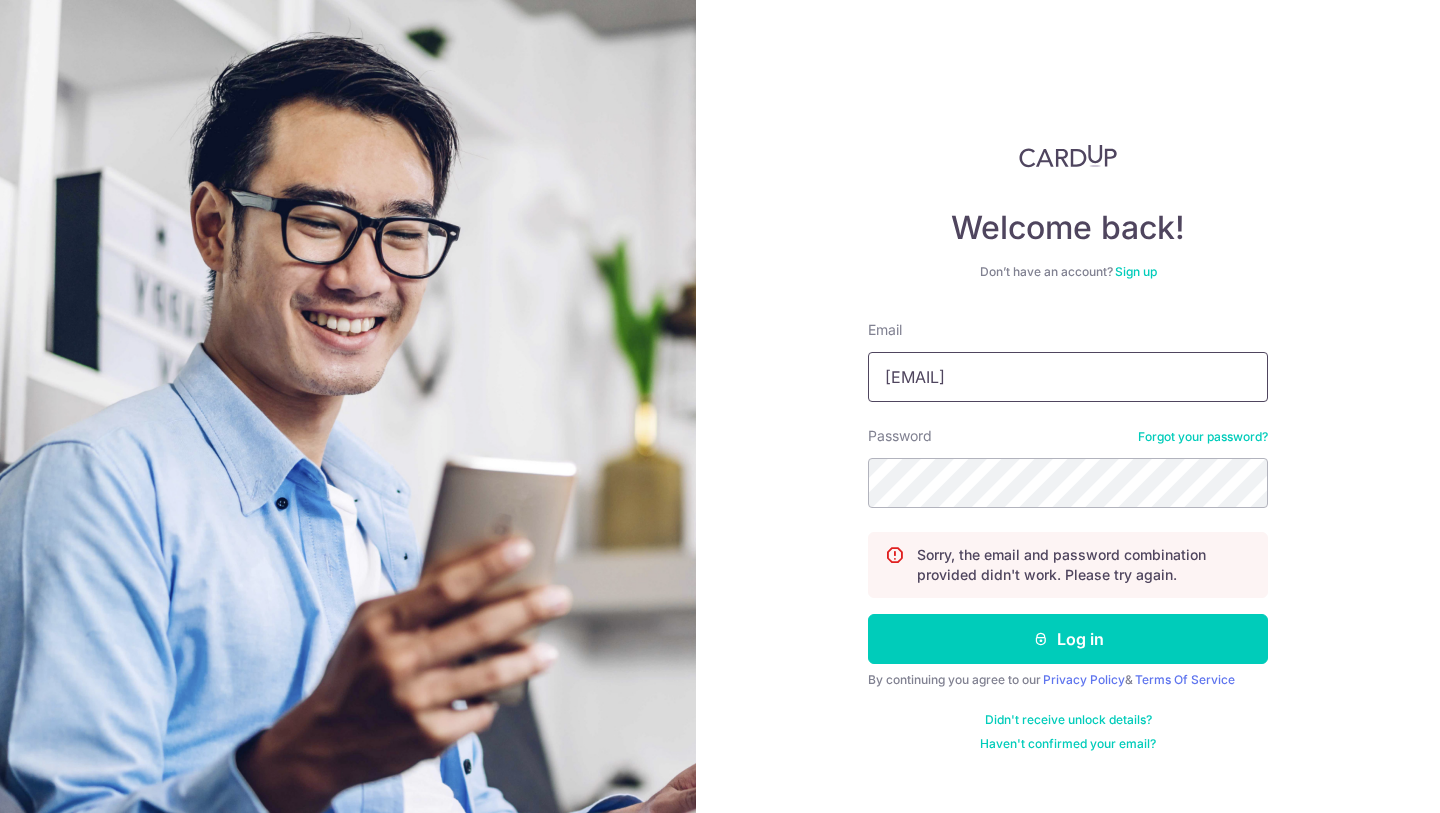 type on "tham.yong.qi@gmail.com" 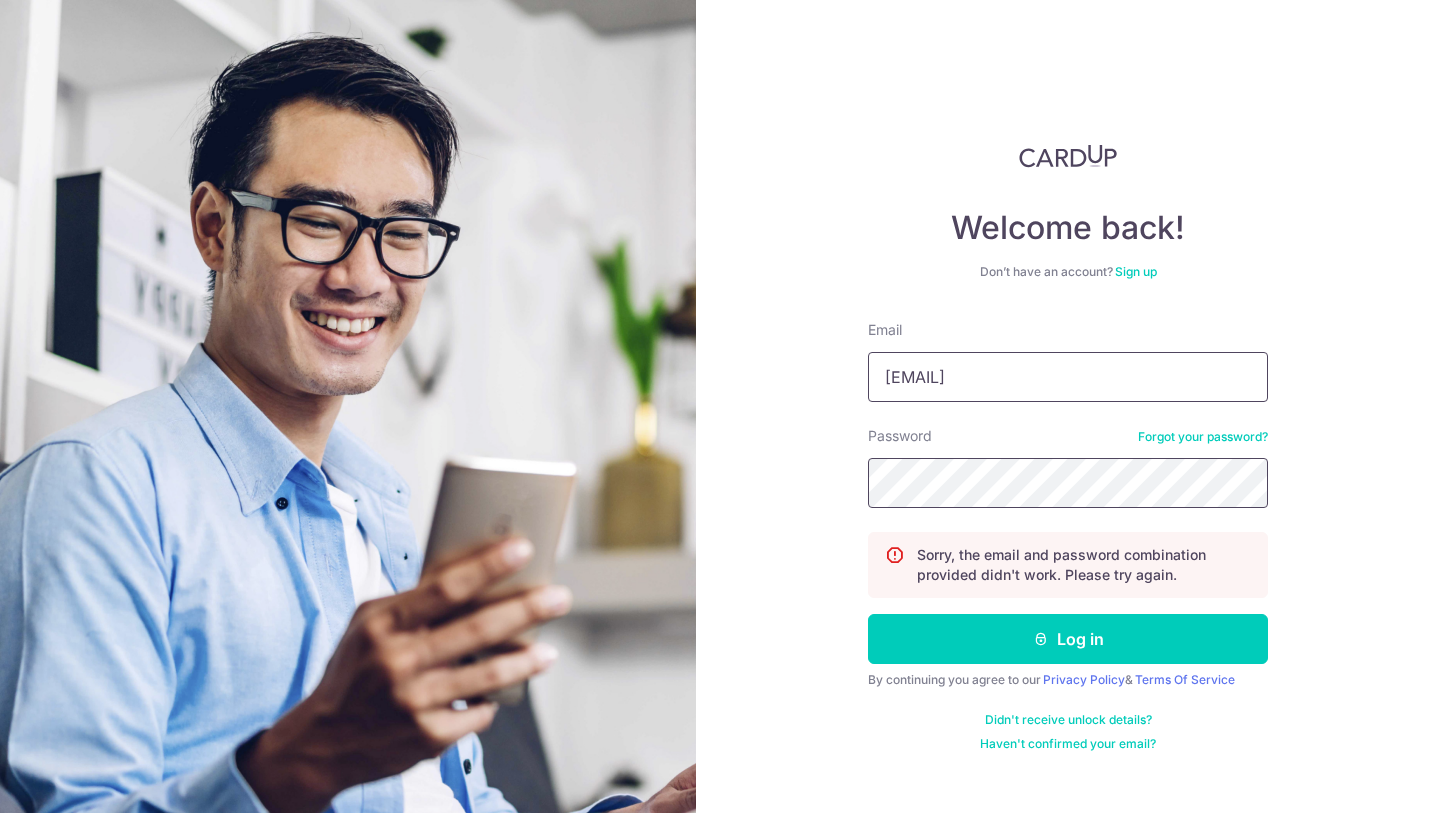 click on "Log in" at bounding box center (1068, 639) 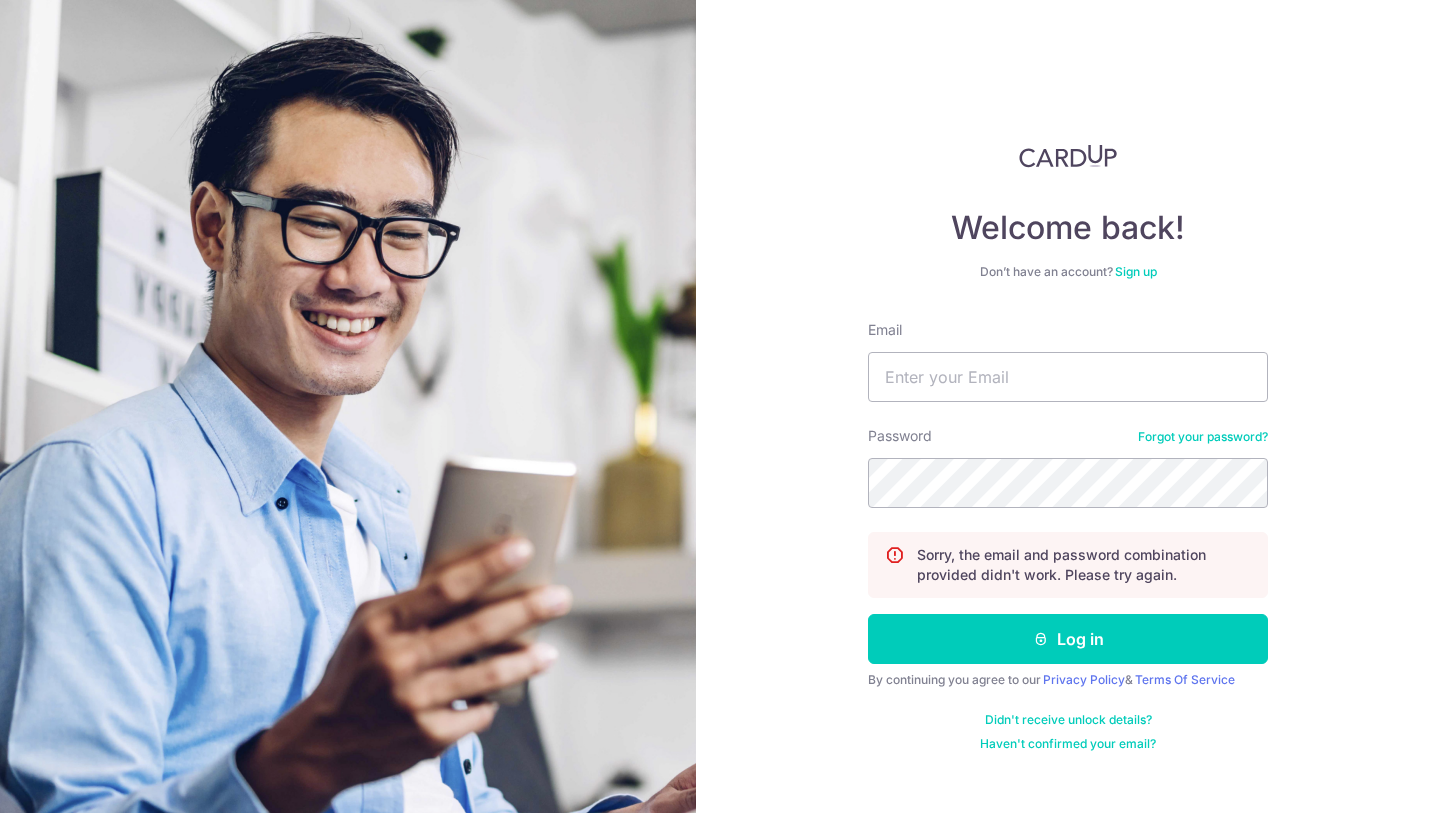 scroll, scrollTop: 0, scrollLeft: 0, axis: both 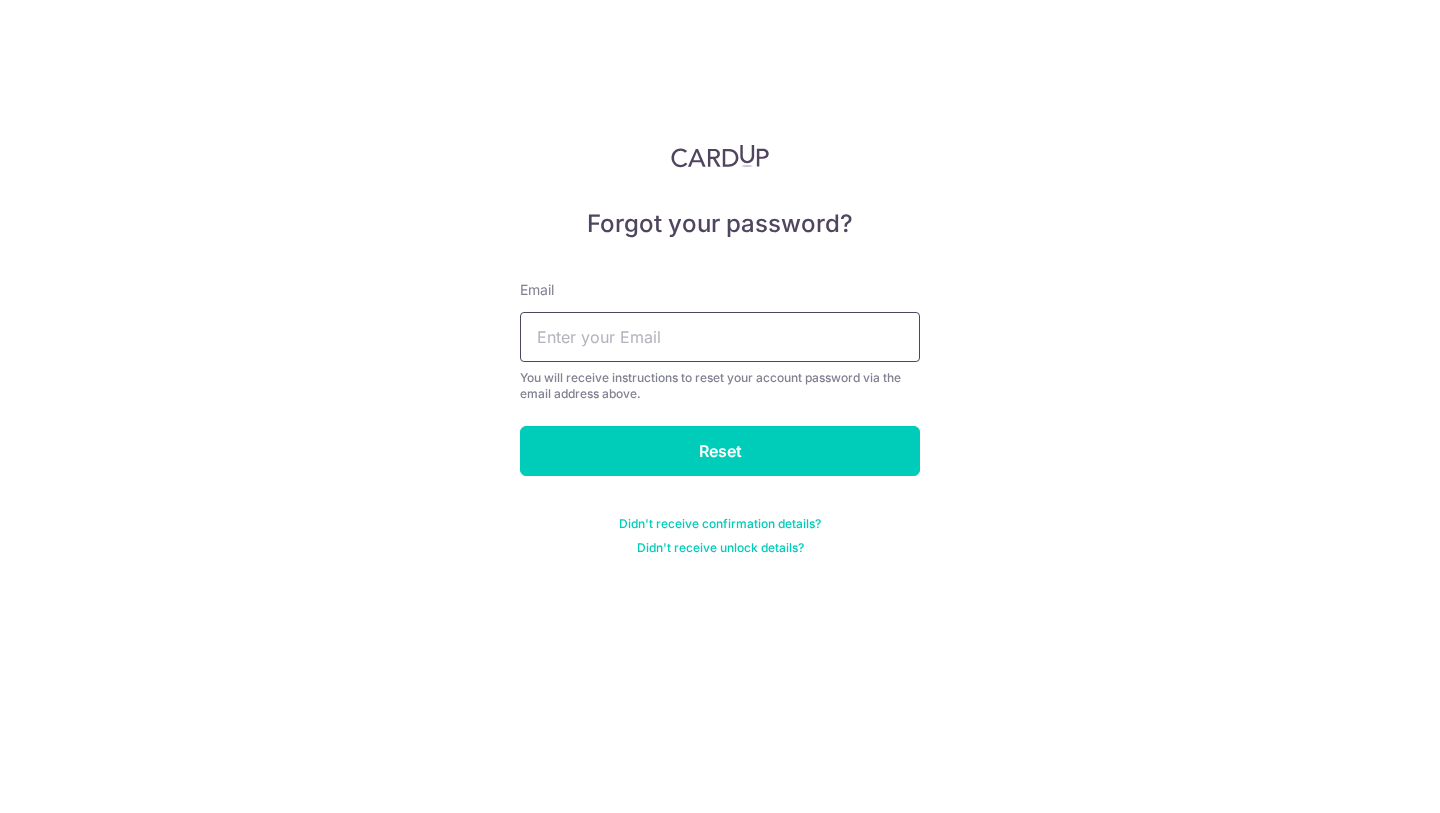 click at bounding box center [720, 337] 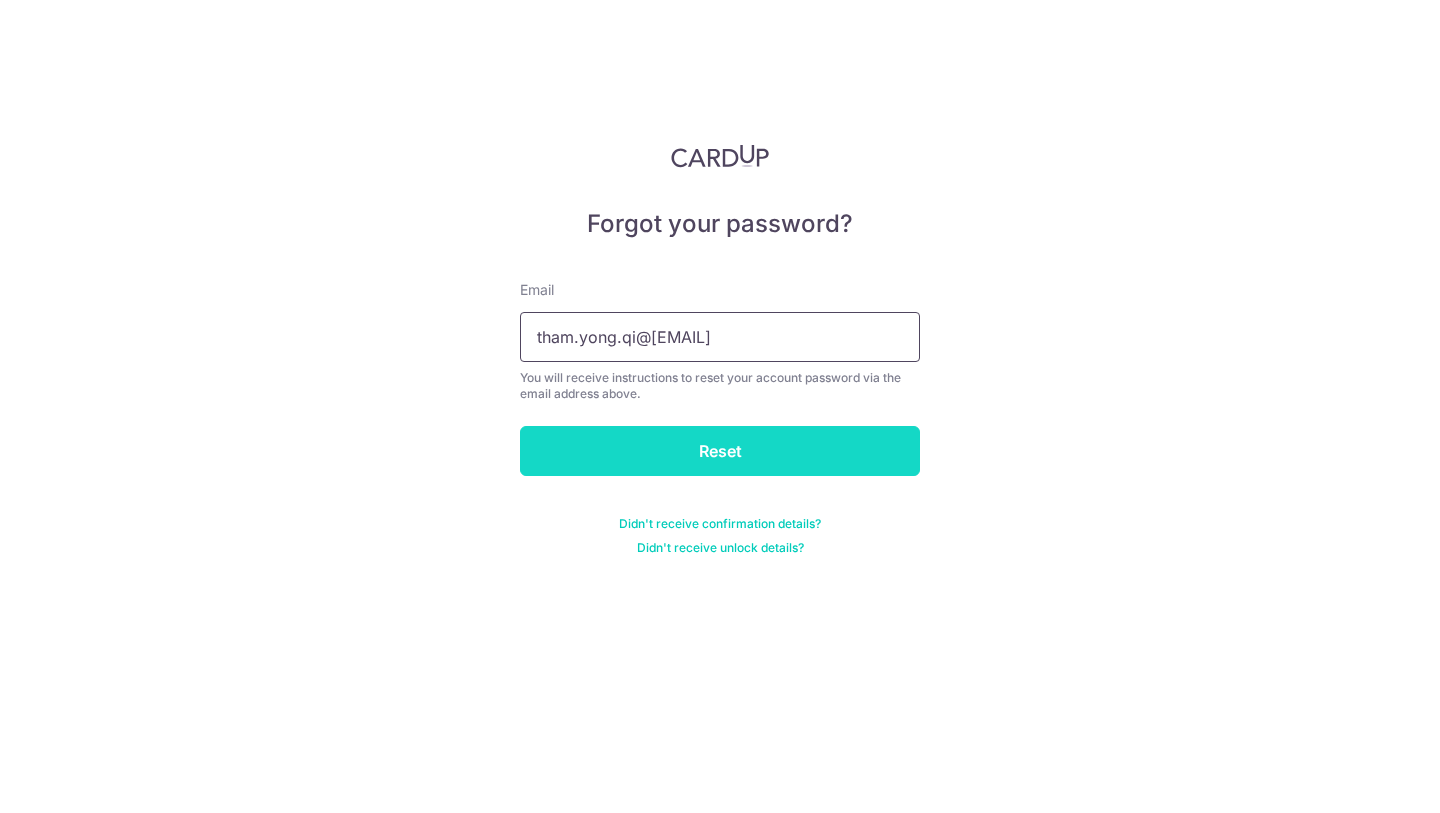 type on "[EMAIL]" 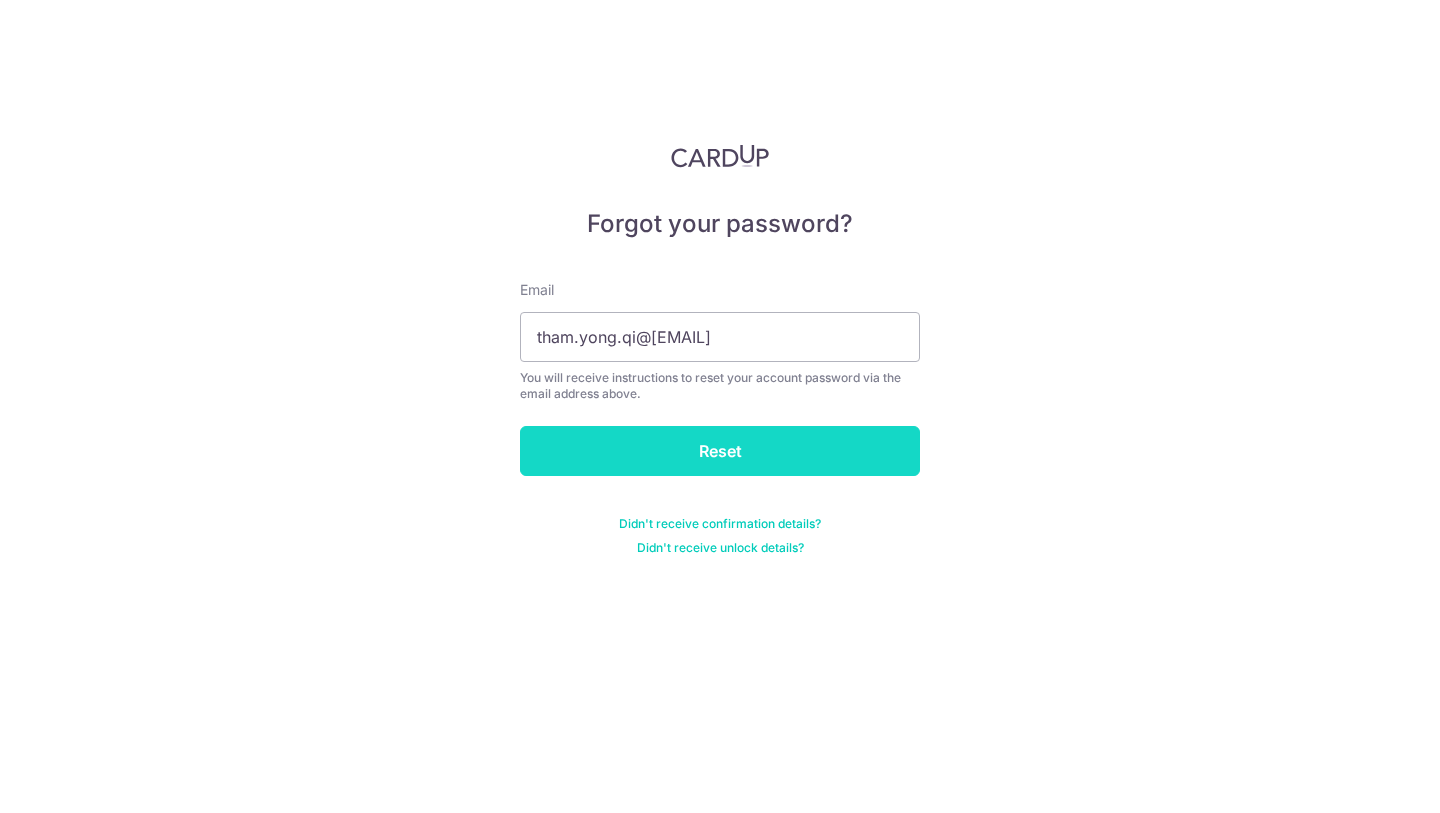 click on "Reset" at bounding box center [720, 451] 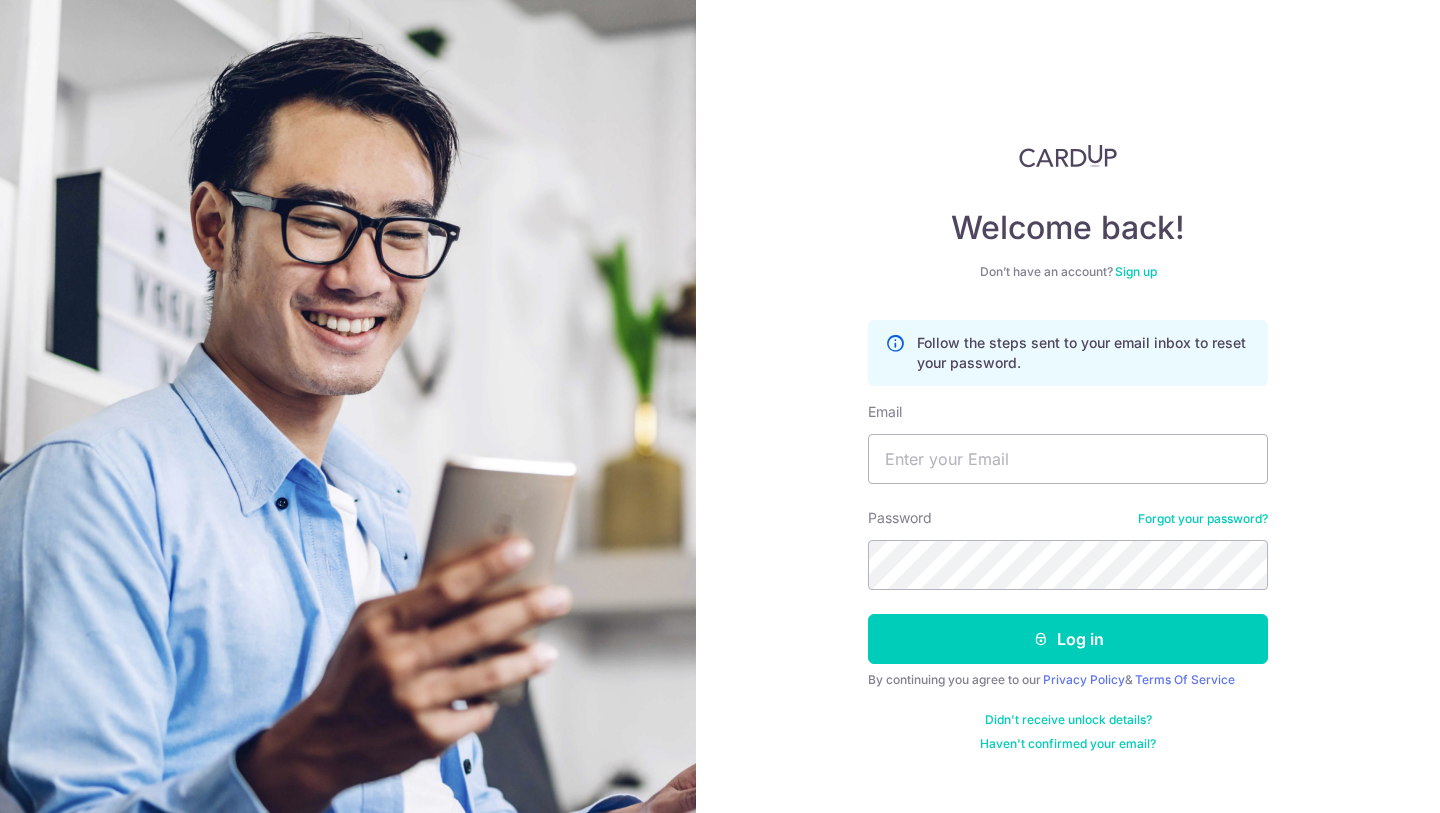 scroll, scrollTop: 0, scrollLeft: 0, axis: both 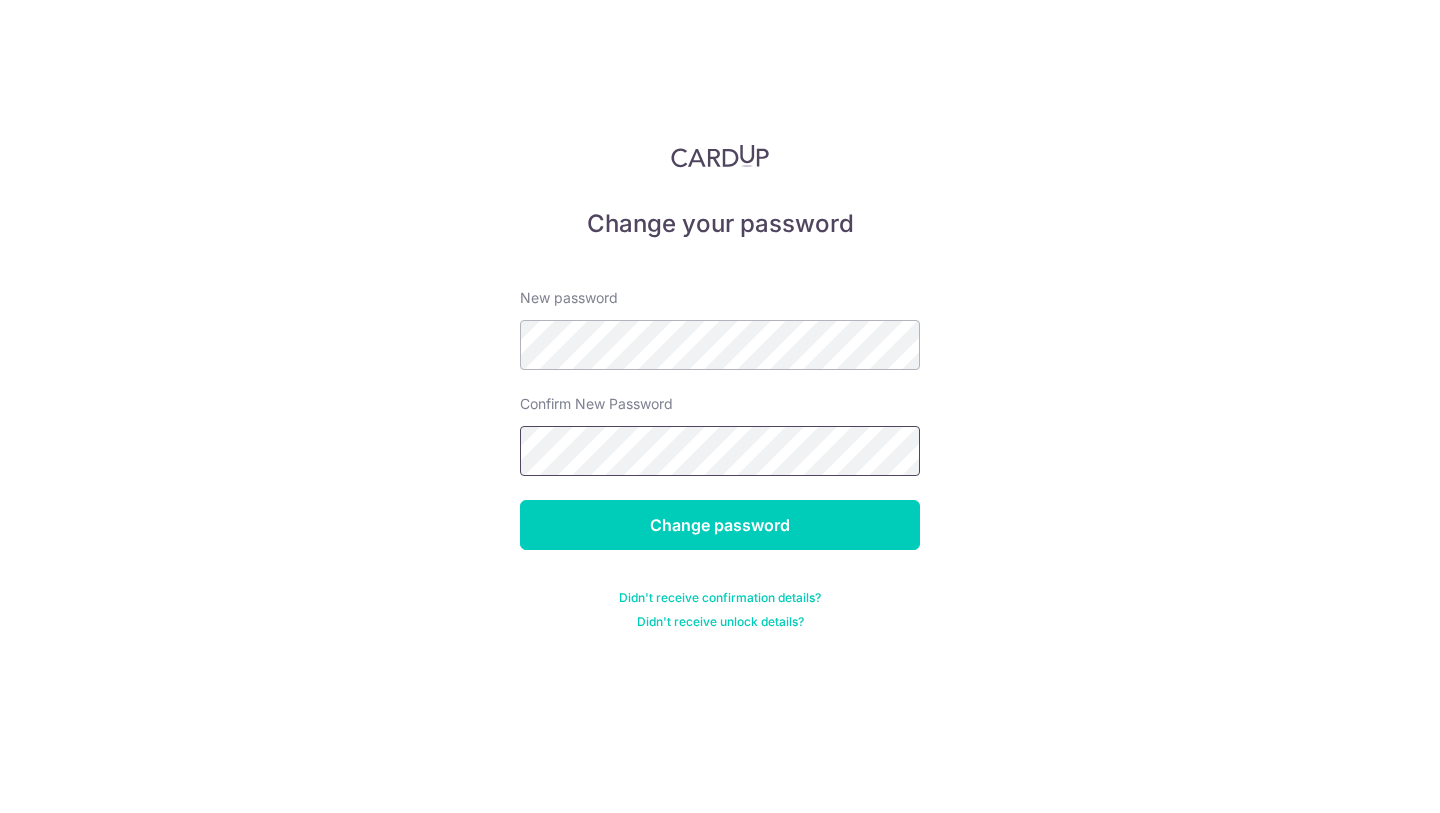 click on "Change password" at bounding box center [720, 525] 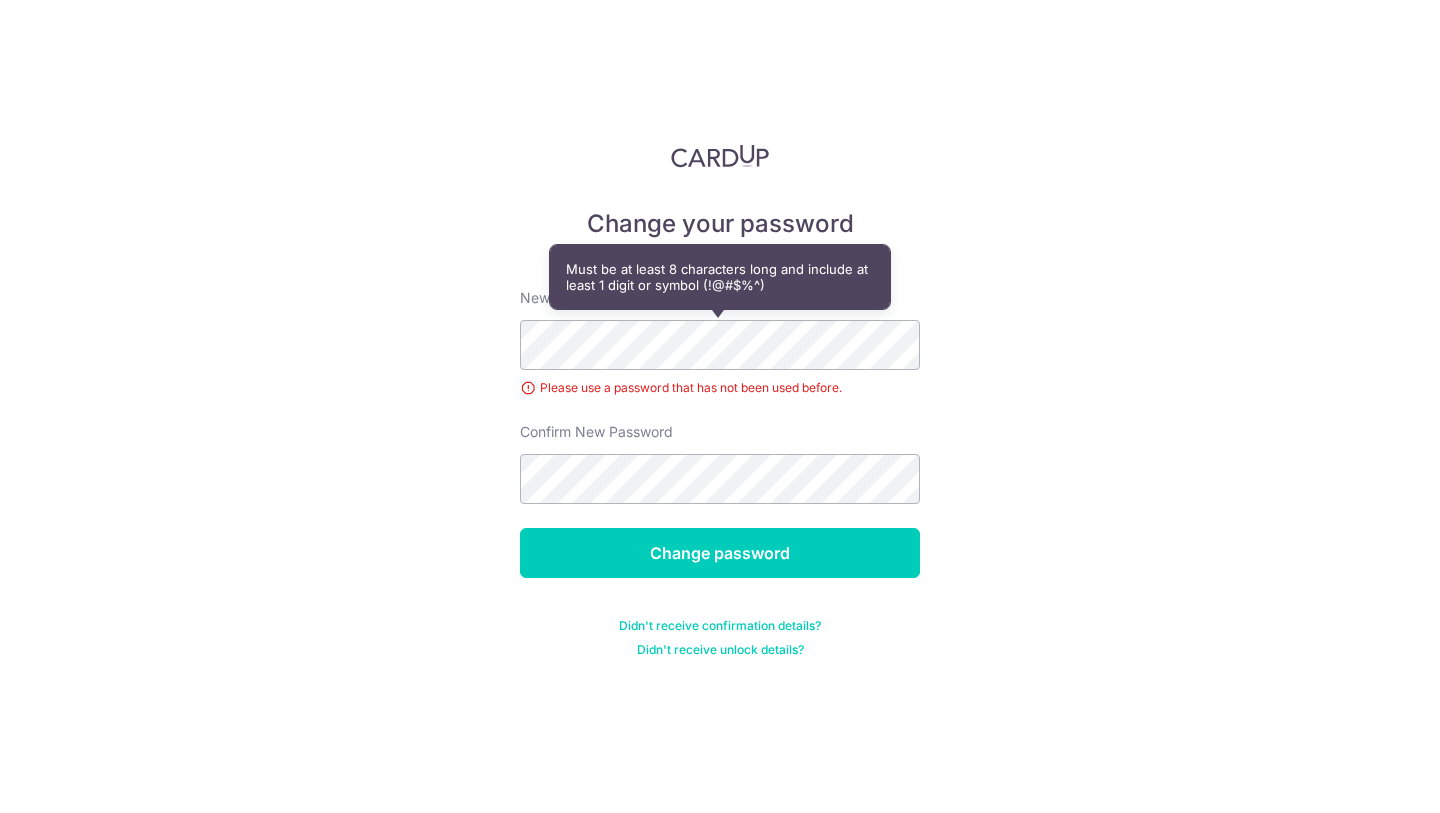 scroll, scrollTop: 0, scrollLeft: 0, axis: both 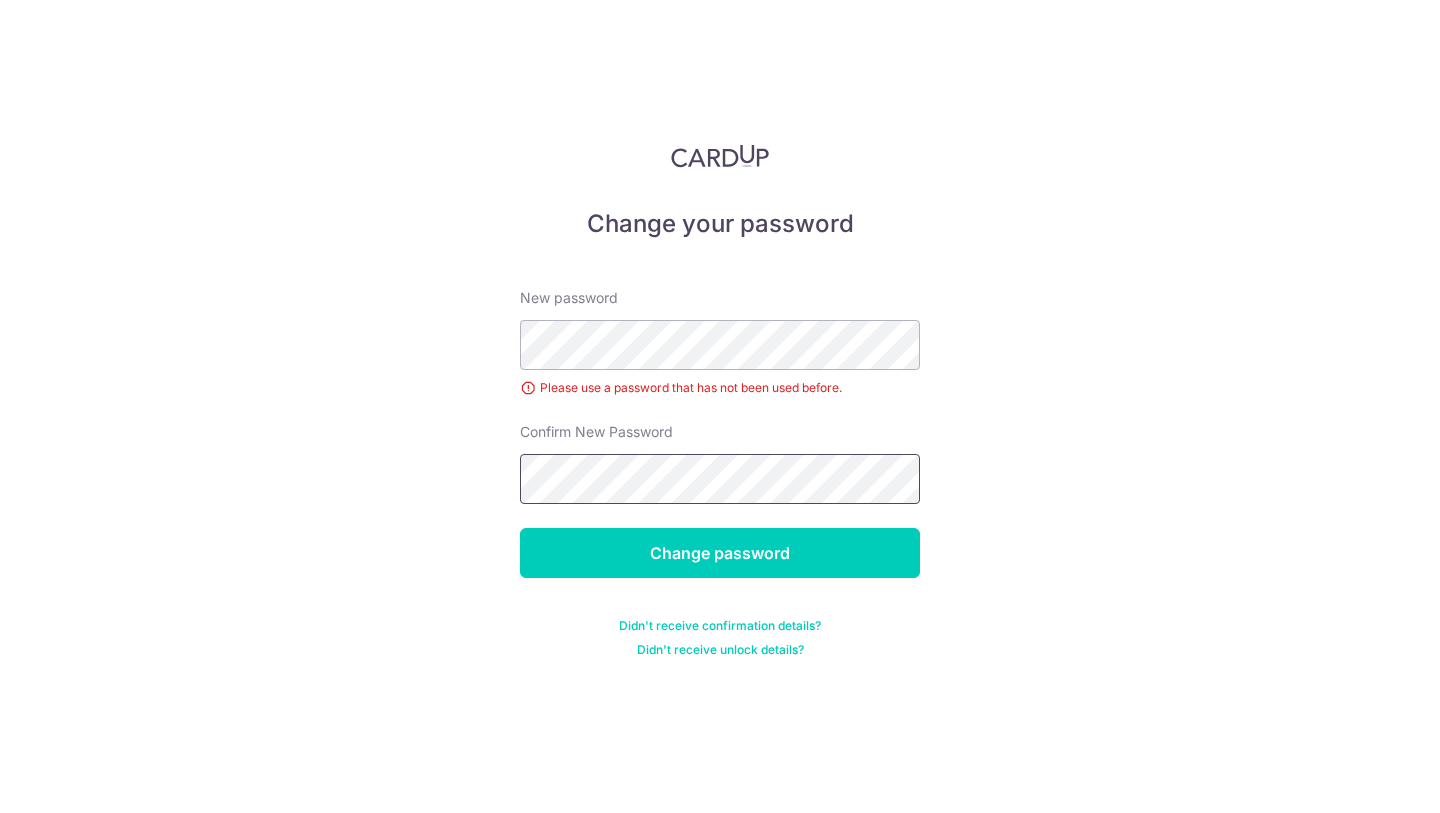click on "Change password" at bounding box center [720, 553] 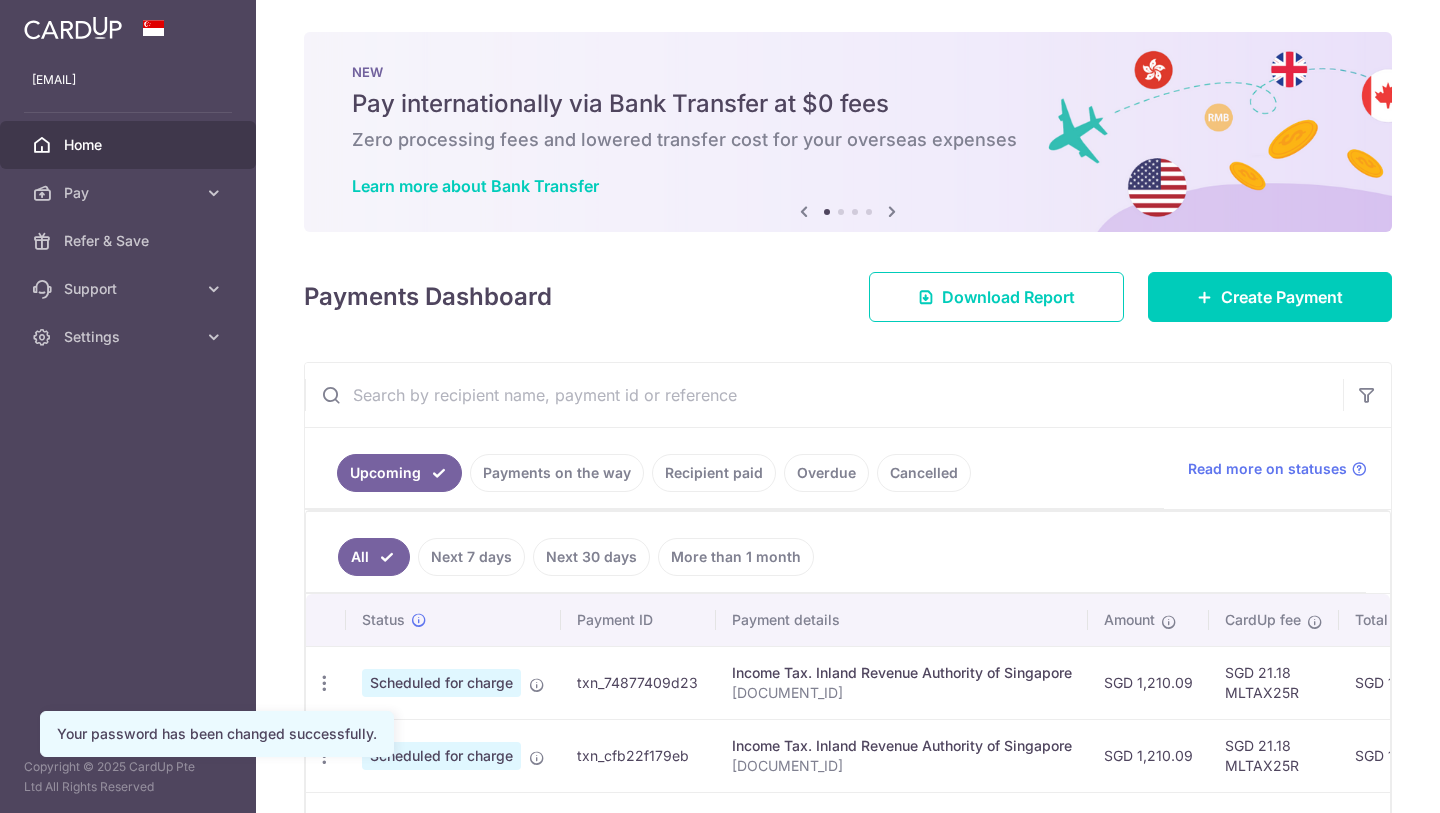 scroll, scrollTop: 0, scrollLeft: 0, axis: both 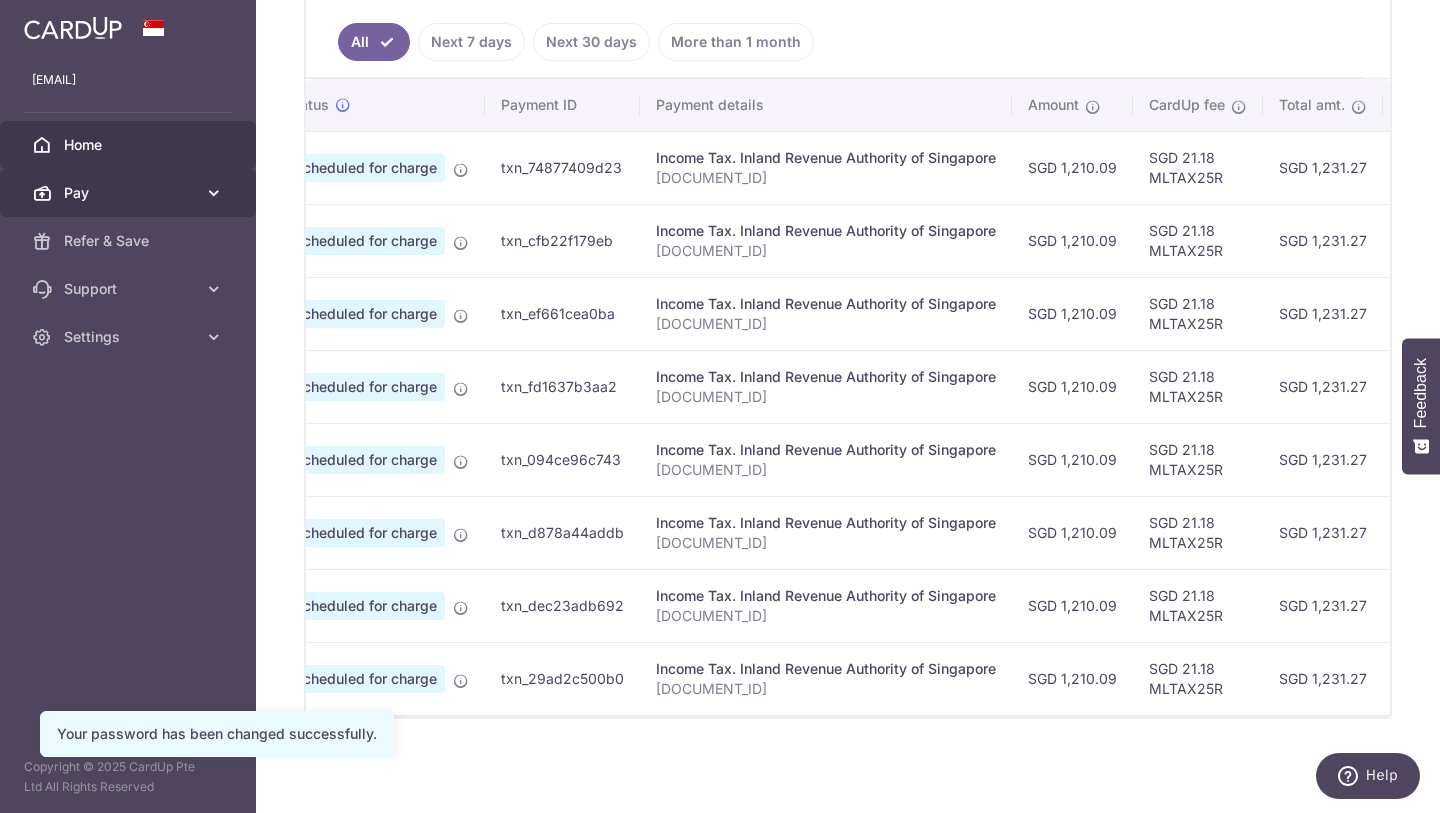 click at bounding box center (214, 193) 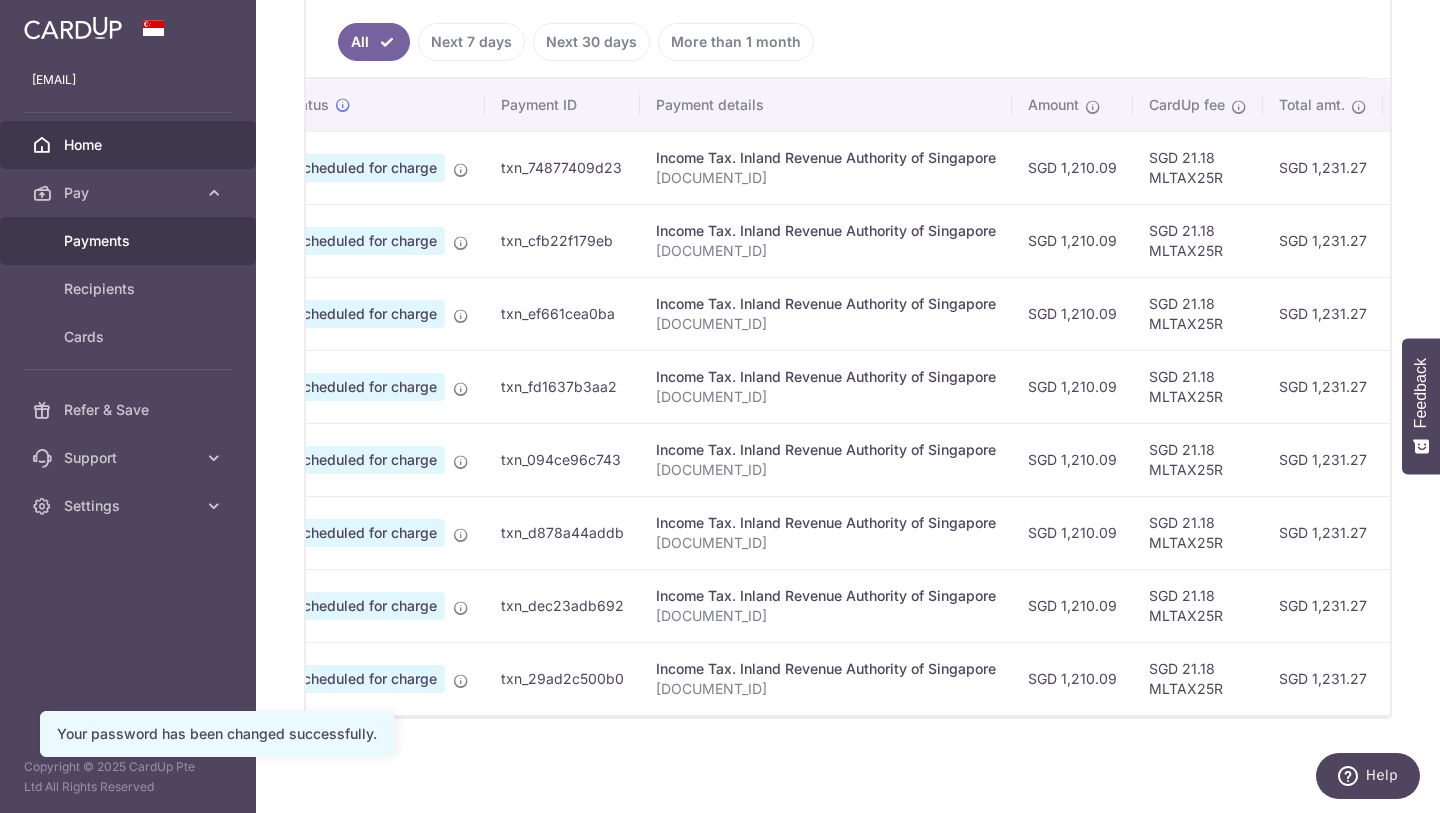 click on "Payments" at bounding box center (130, 241) 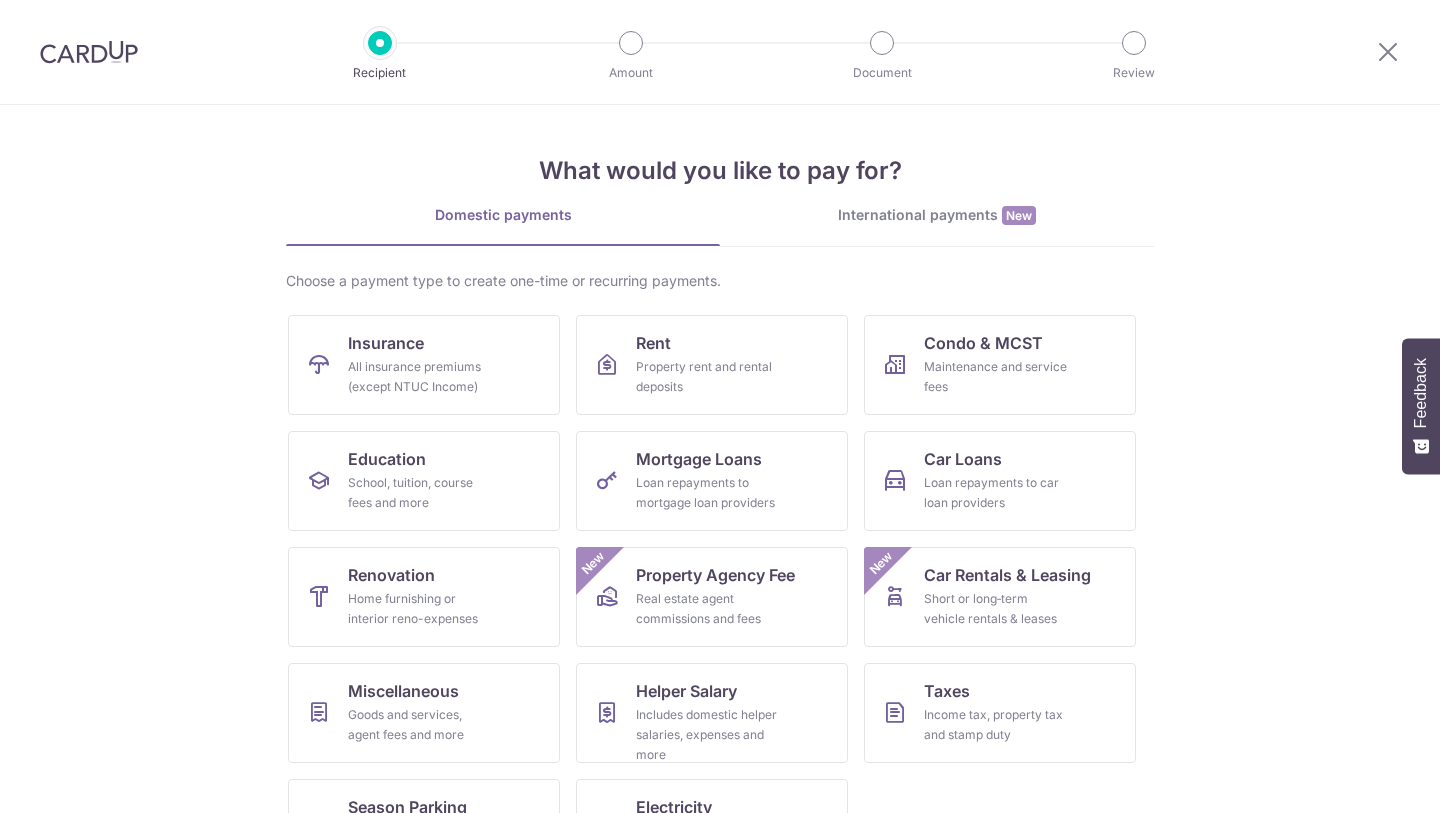 scroll, scrollTop: 0, scrollLeft: 0, axis: both 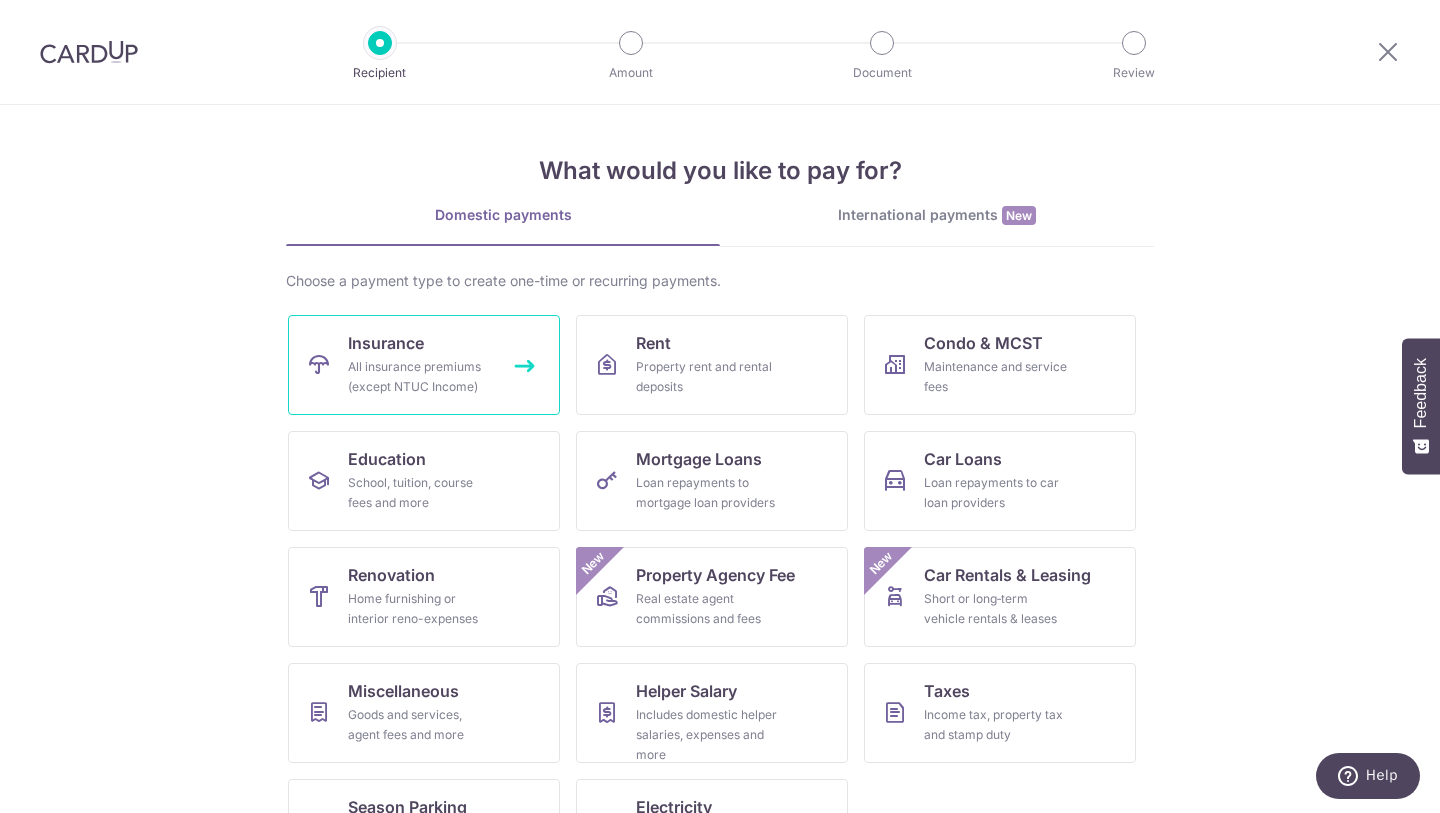 click on "All insurance premiums (except NTUC Income)" at bounding box center (420, 377) 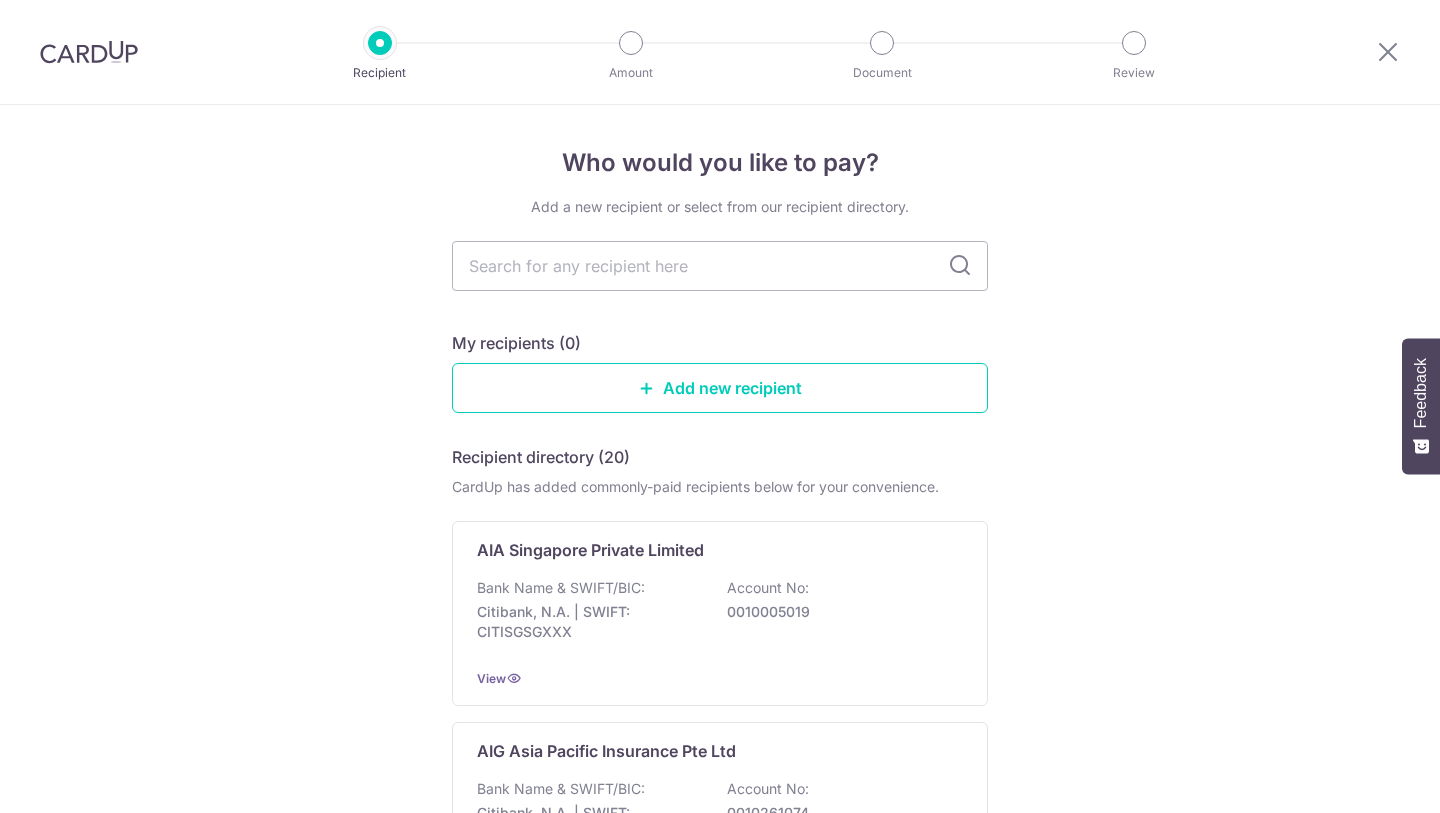 scroll, scrollTop: 0, scrollLeft: 0, axis: both 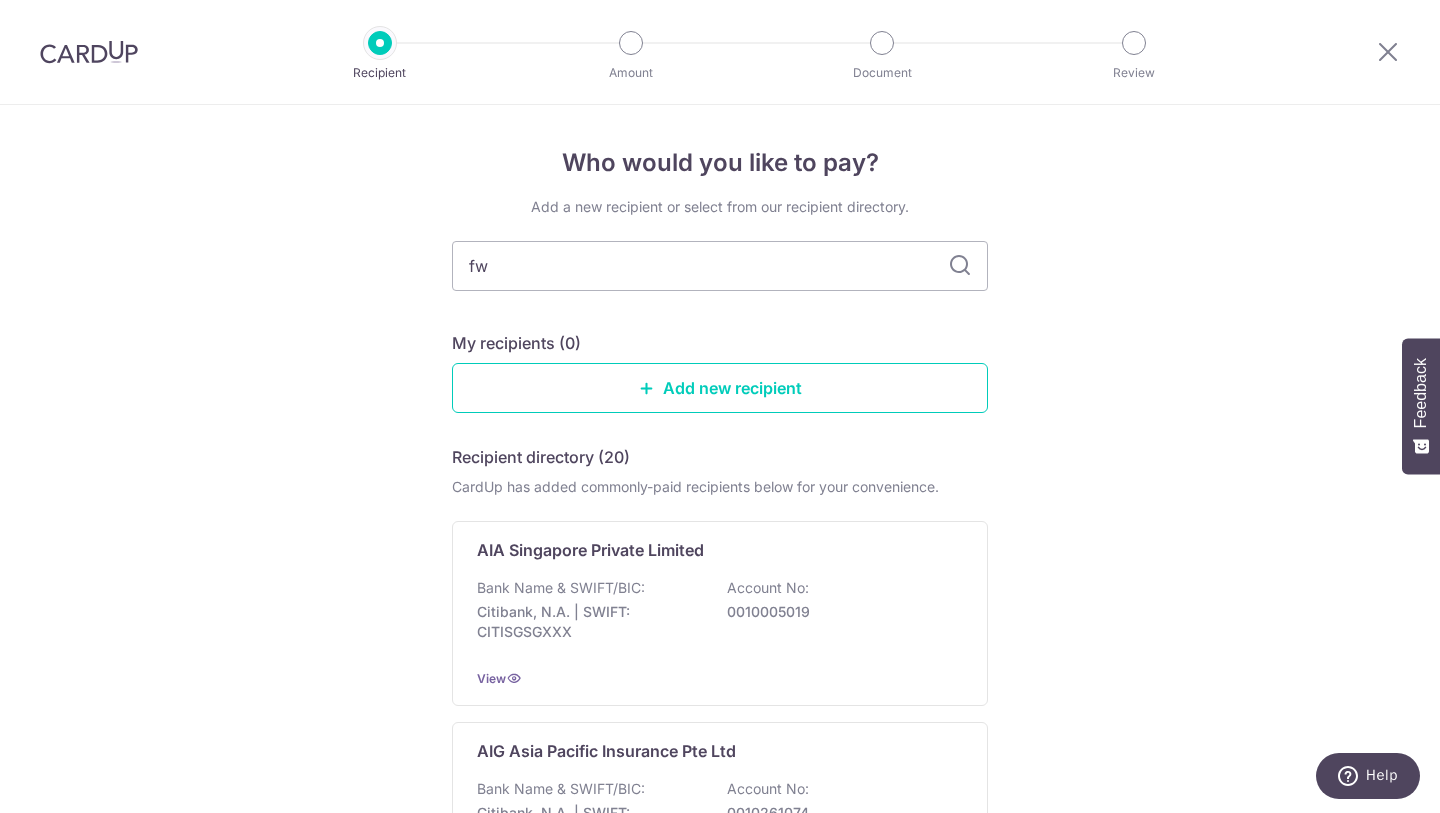 type on "fwd" 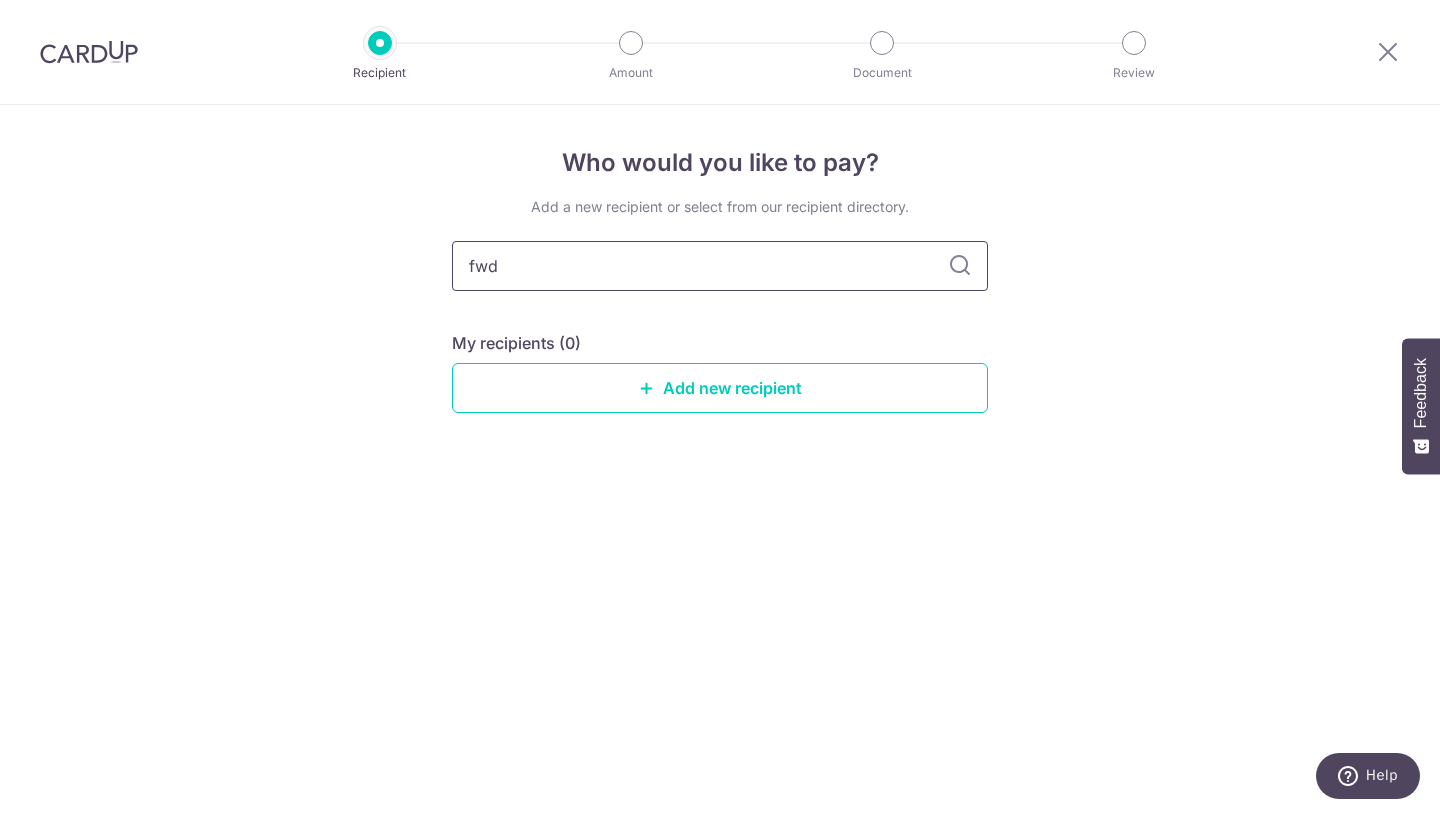 click on "fwd" at bounding box center (720, 266) 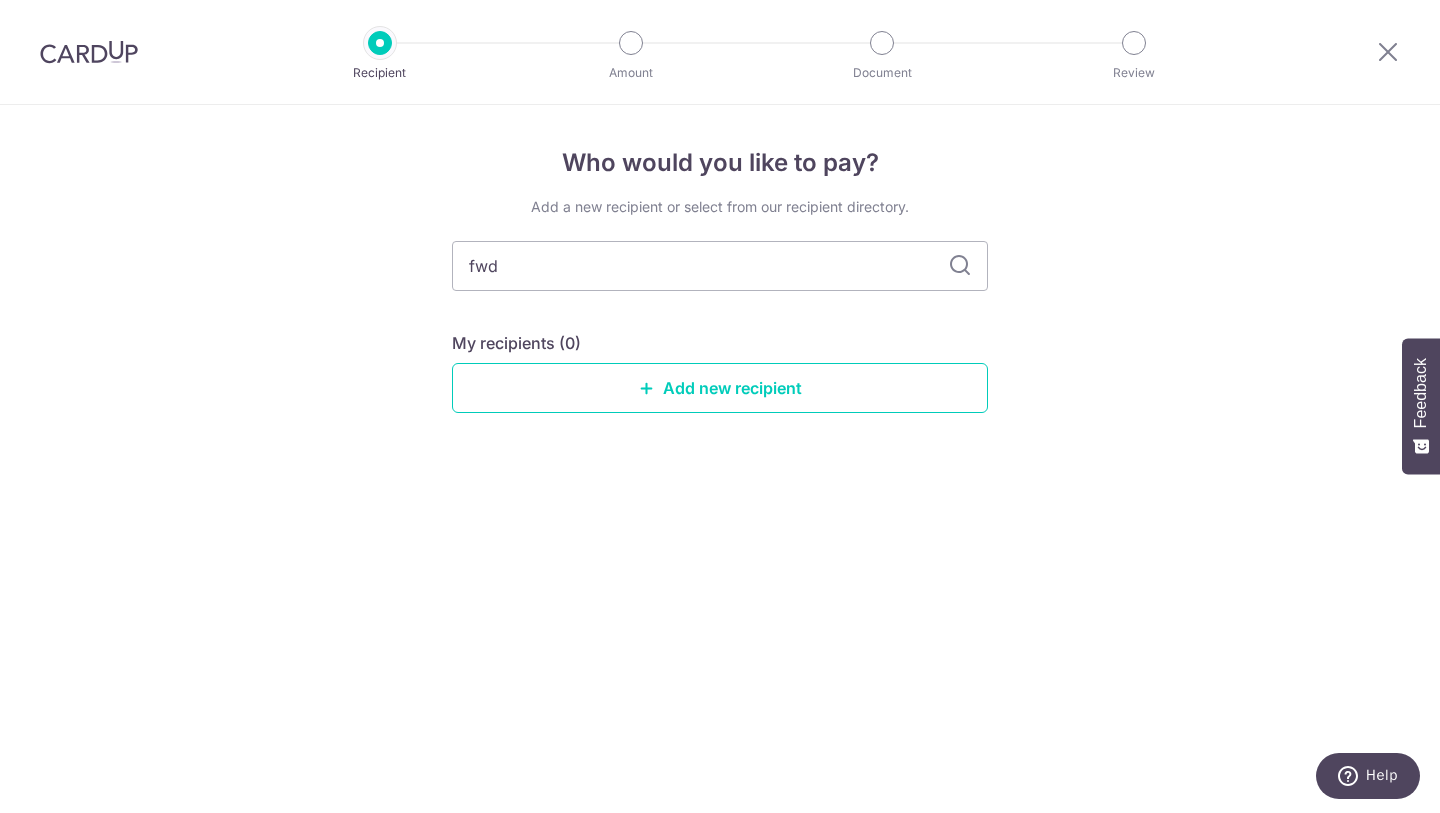 click at bounding box center (960, 266) 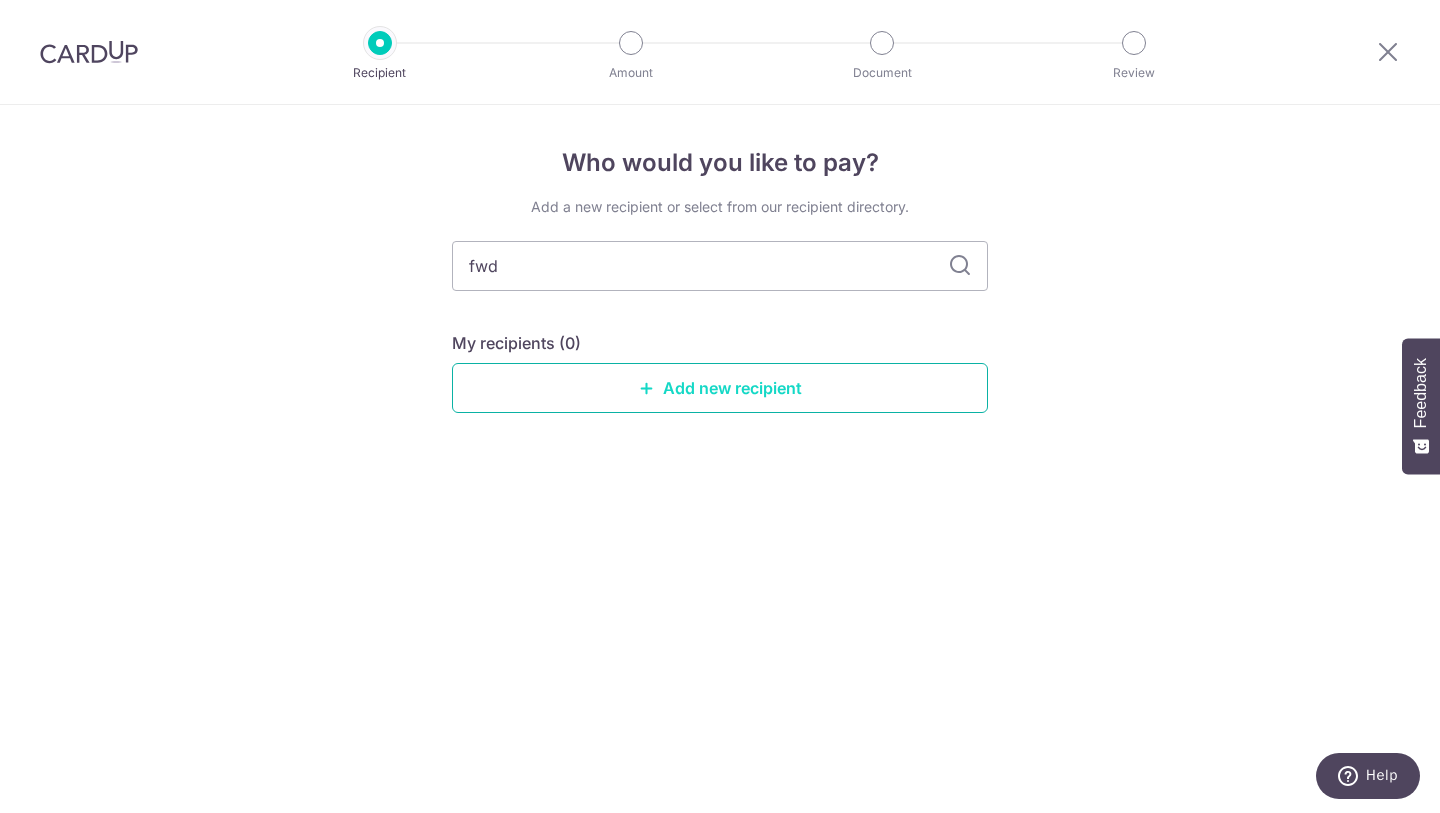 click on "Add new recipient" at bounding box center (720, 388) 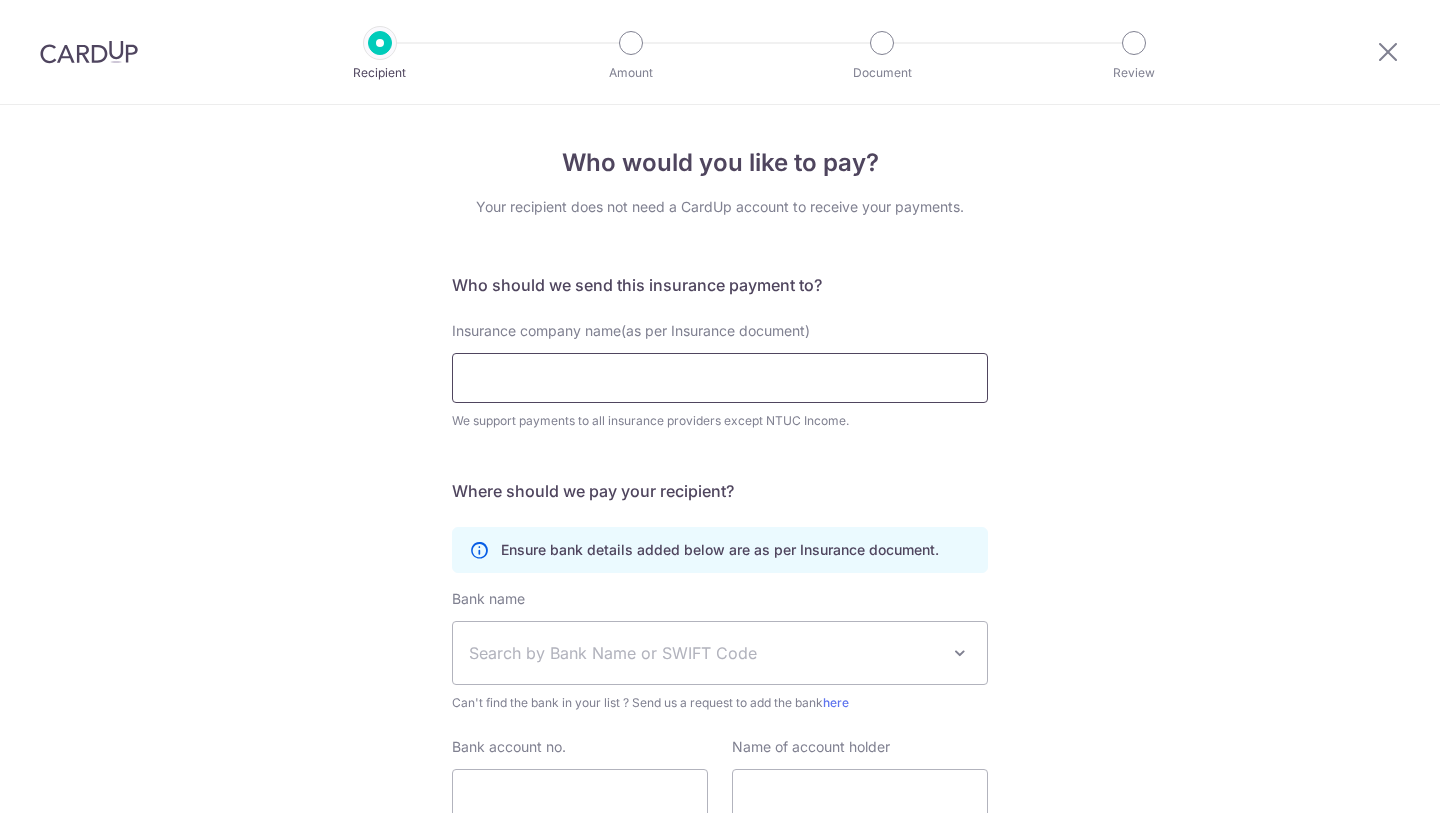click on "Insurance company name(as per Insurance document)" at bounding box center [720, 378] 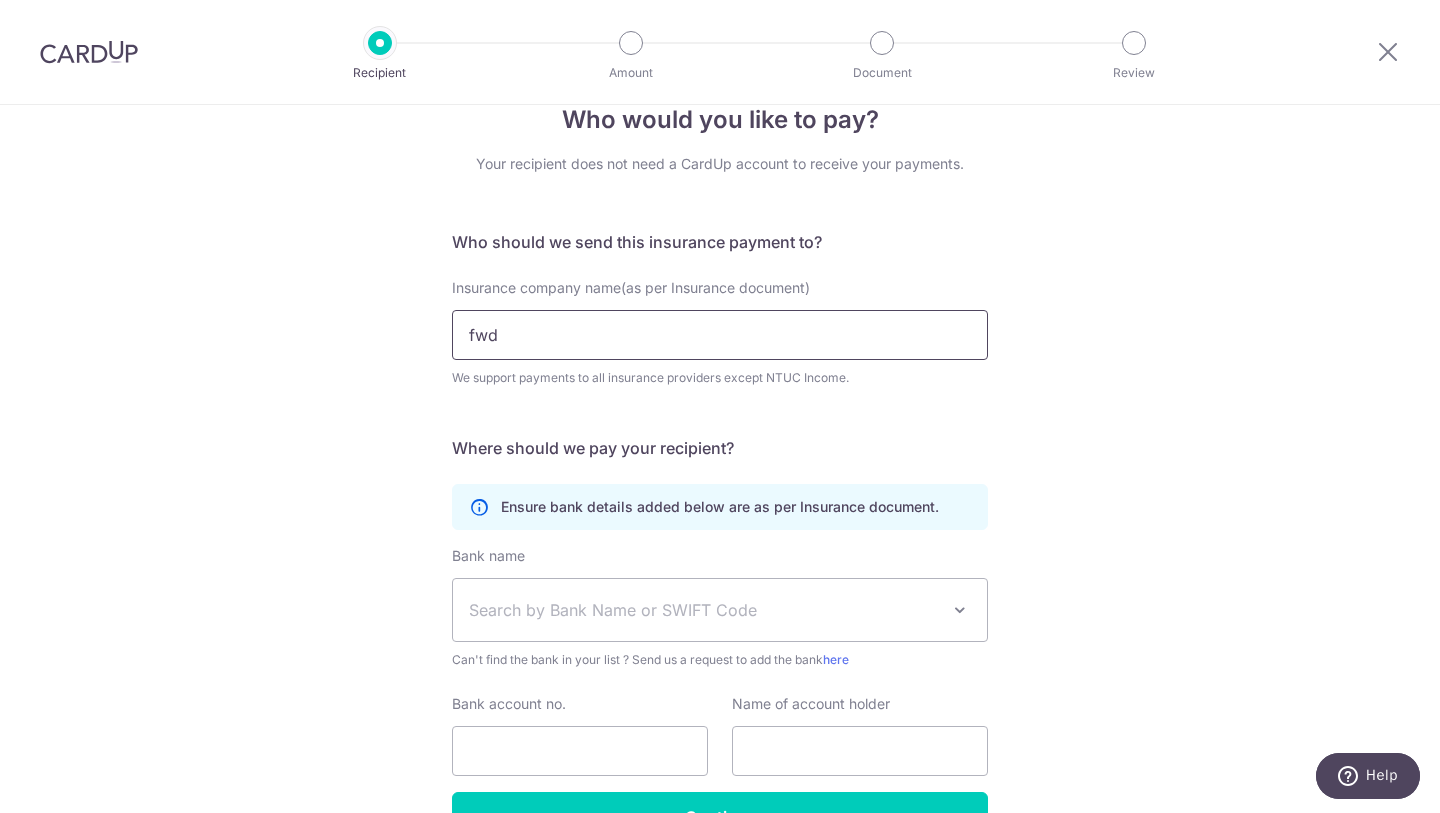 scroll, scrollTop: 0, scrollLeft: 0, axis: both 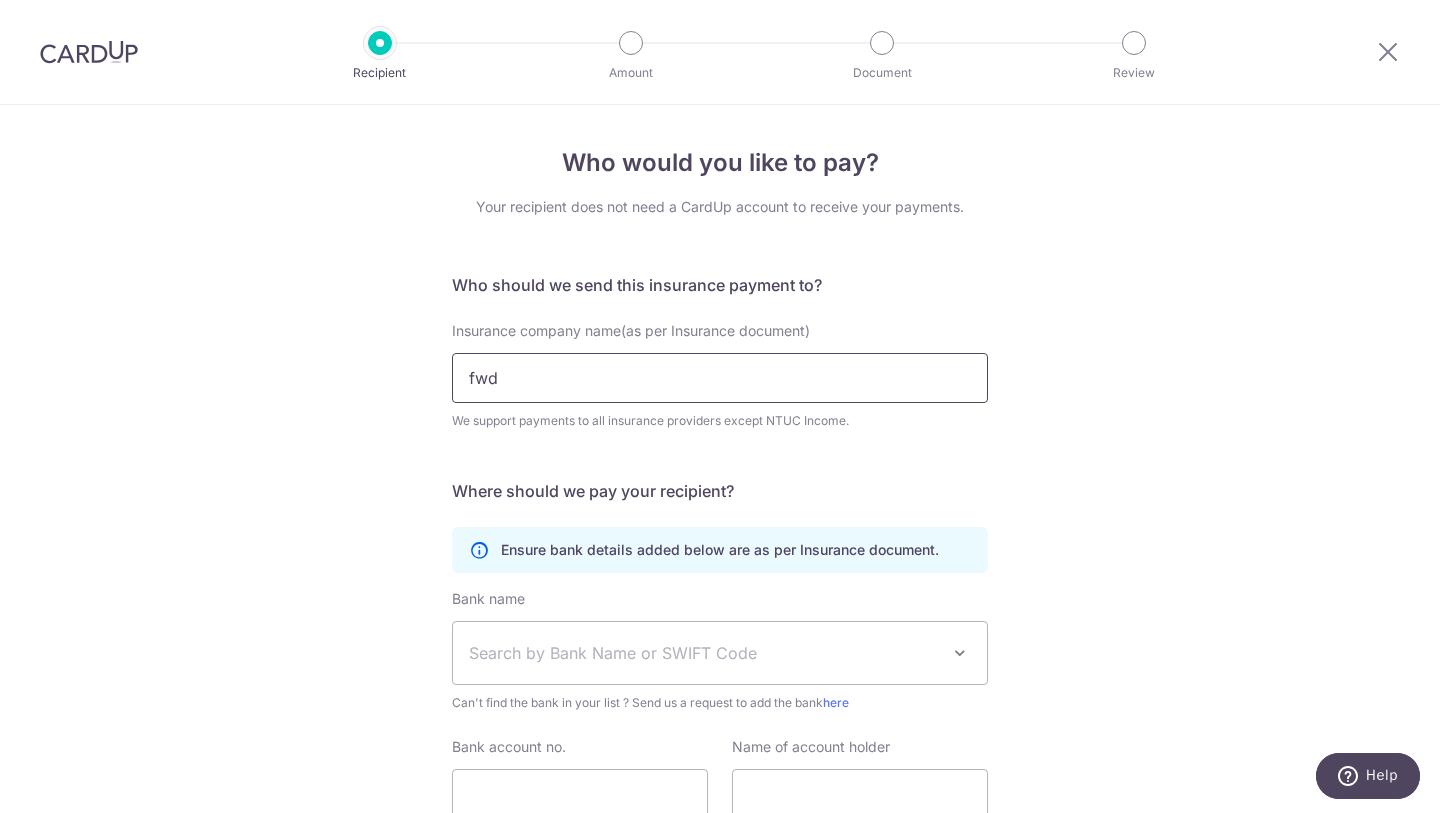 type on "fwd" 